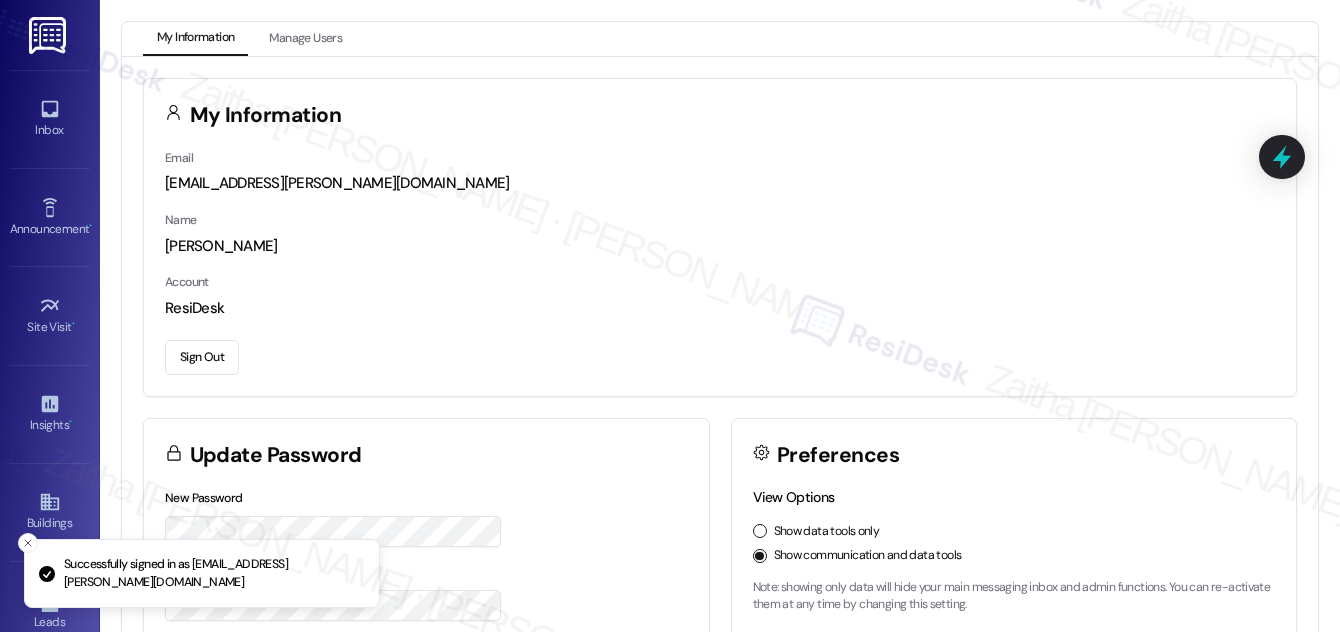 scroll, scrollTop: 0, scrollLeft: 0, axis: both 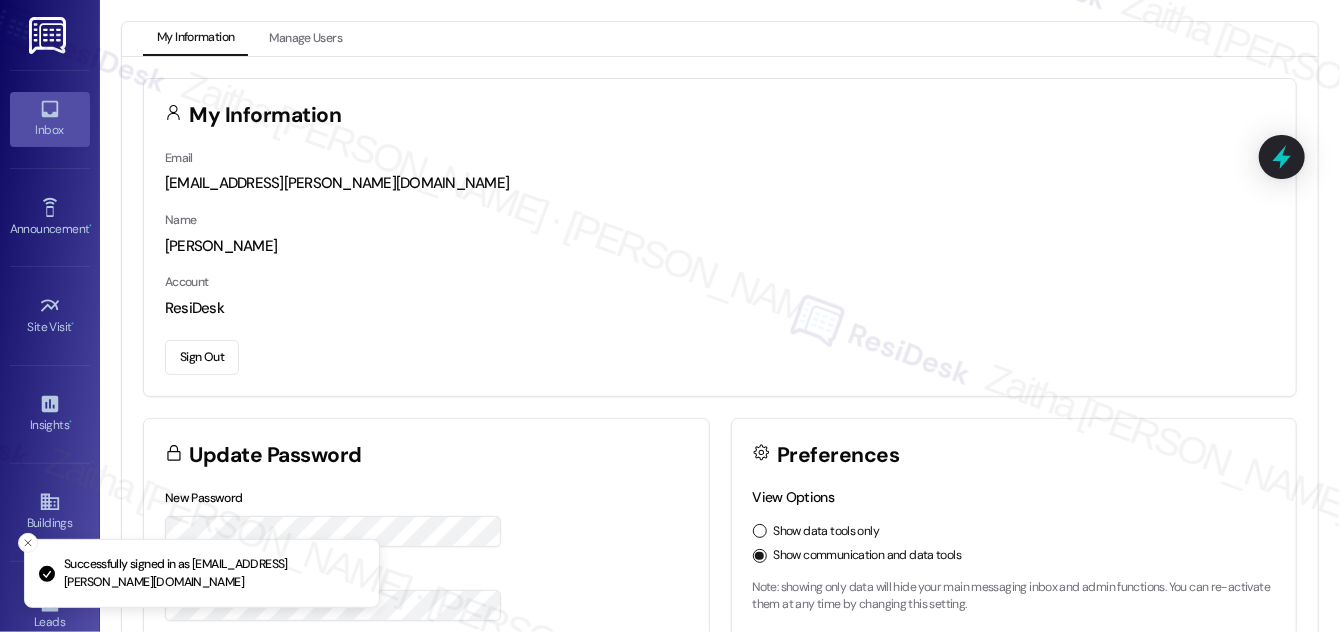 click 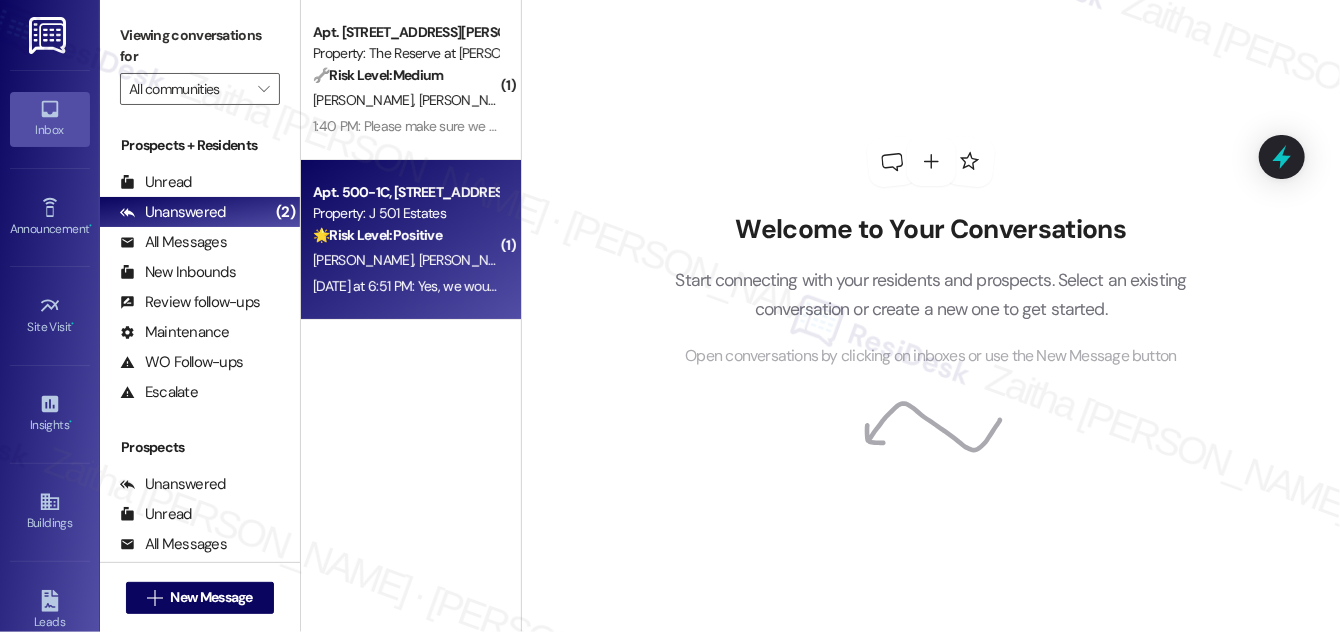 click on "Apt. 500-1C, [STREET_ADDRESS] Property: J 501 Estates 🌟  Risk Level:  Positive The residents have responded positively to the renewal offer, indicating satisfaction and a desire to continue their lease. This is a positive engagement and relationship-building opportunity." at bounding box center [405, 214] 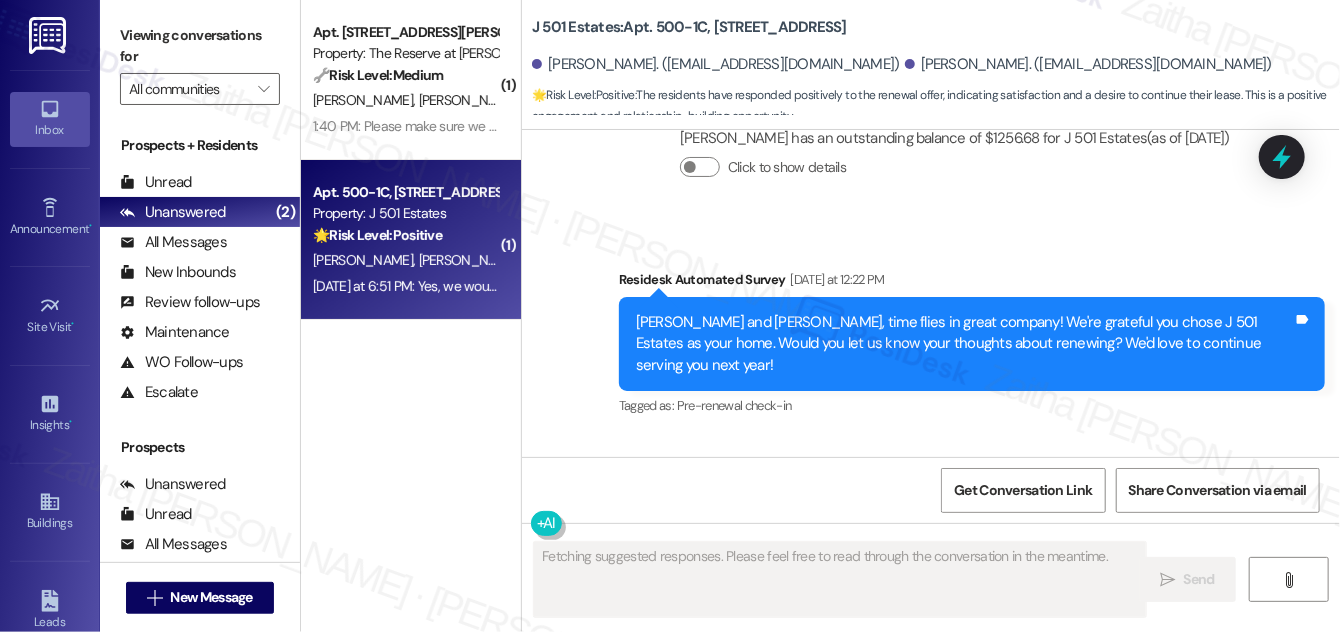 scroll, scrollTop: 2250, scrollLeft: 0, axis: vertical 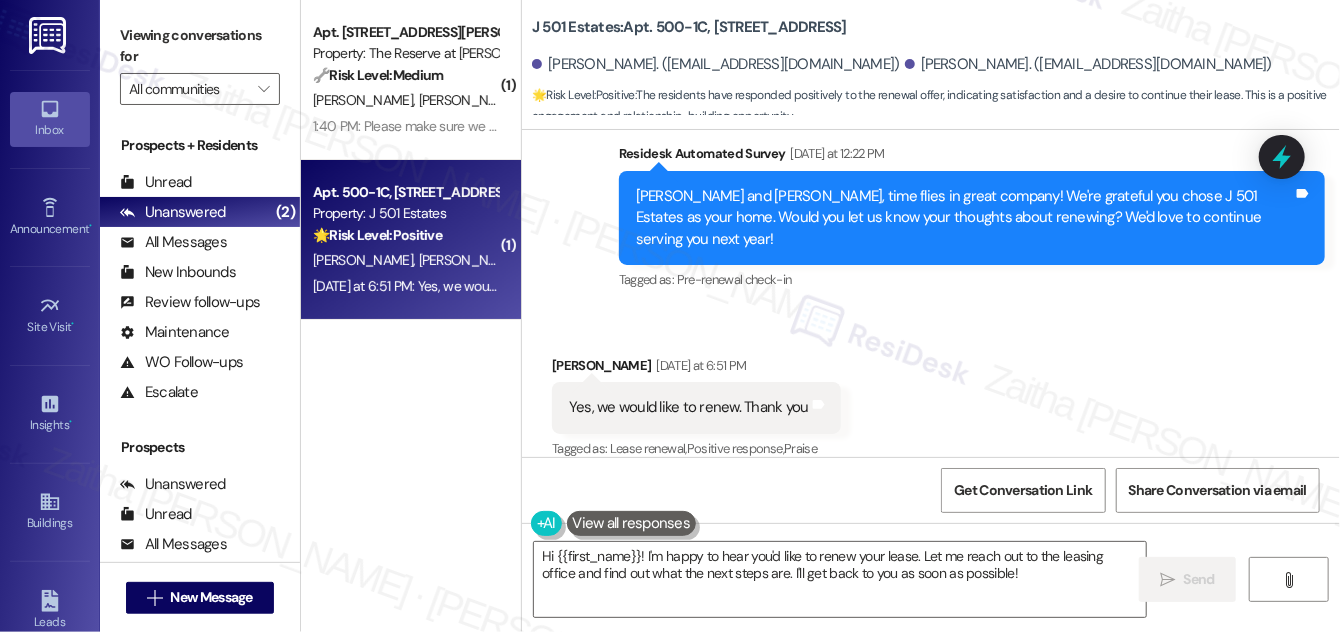 click on "[PERSON_NAME] [DATE] at 6:51 PM" at bounding box center [696, 369] 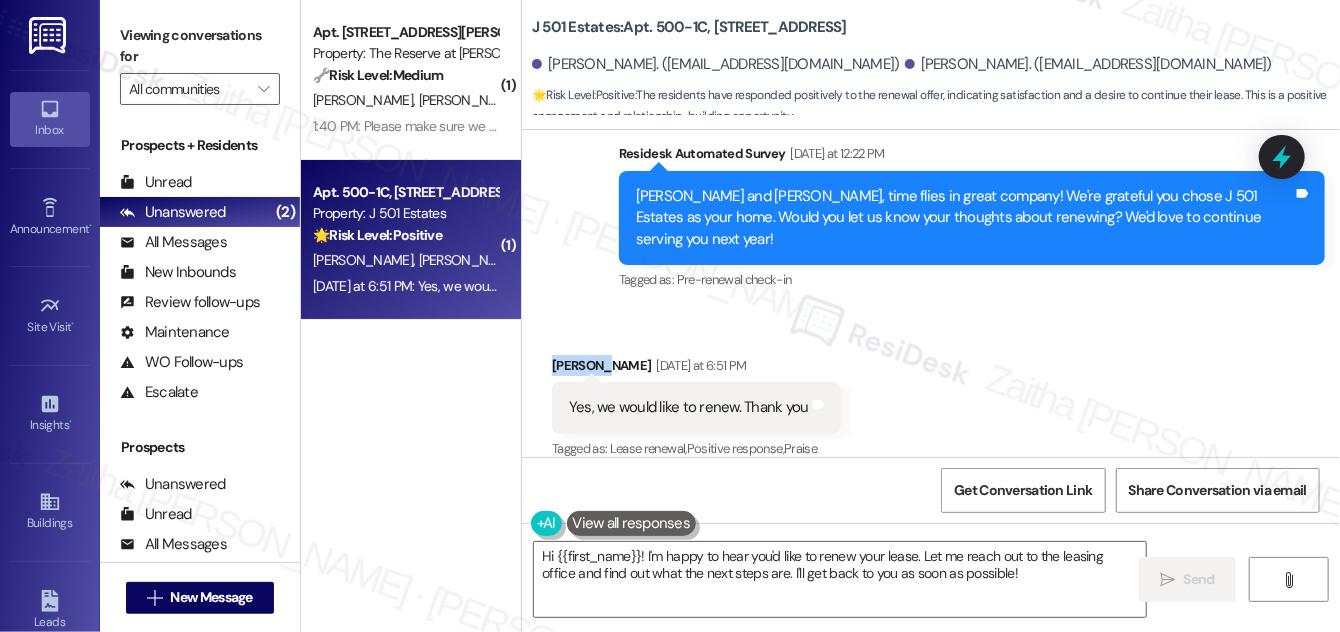 click on "[PERSON_NAME] [DATE] at 6:51 PM" at bounding box center [696, 369] 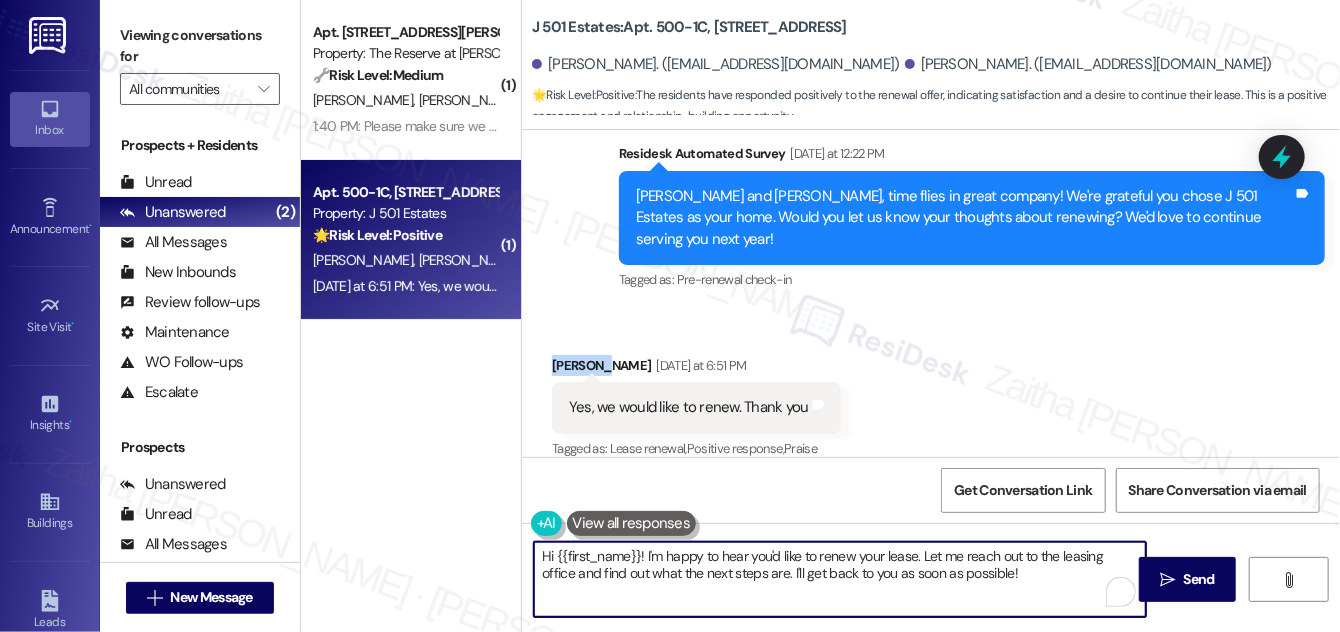 click on "Hi {{first_name}}! I'm happy to hear you'd like to renew your lease. Let me reach out to the leasing office and find out what the next steps are. I'll get back to you as soon as possible!" at bounding box center [840, 579] 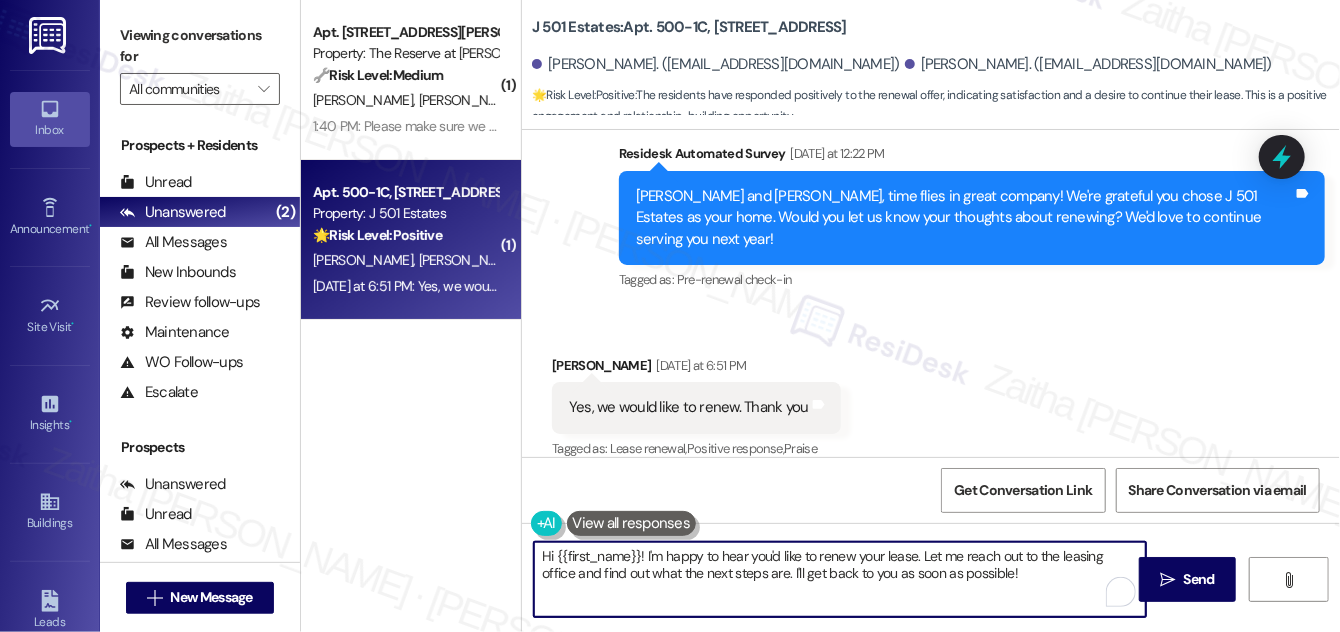 click on "Hi {{first_name}}! I'm happy to hear you'd like to renew your lease. Let me reach out to the leasing office and find out what the next steps are. I'll get back to you as soon as possible!" at bounding box center (840, 579) 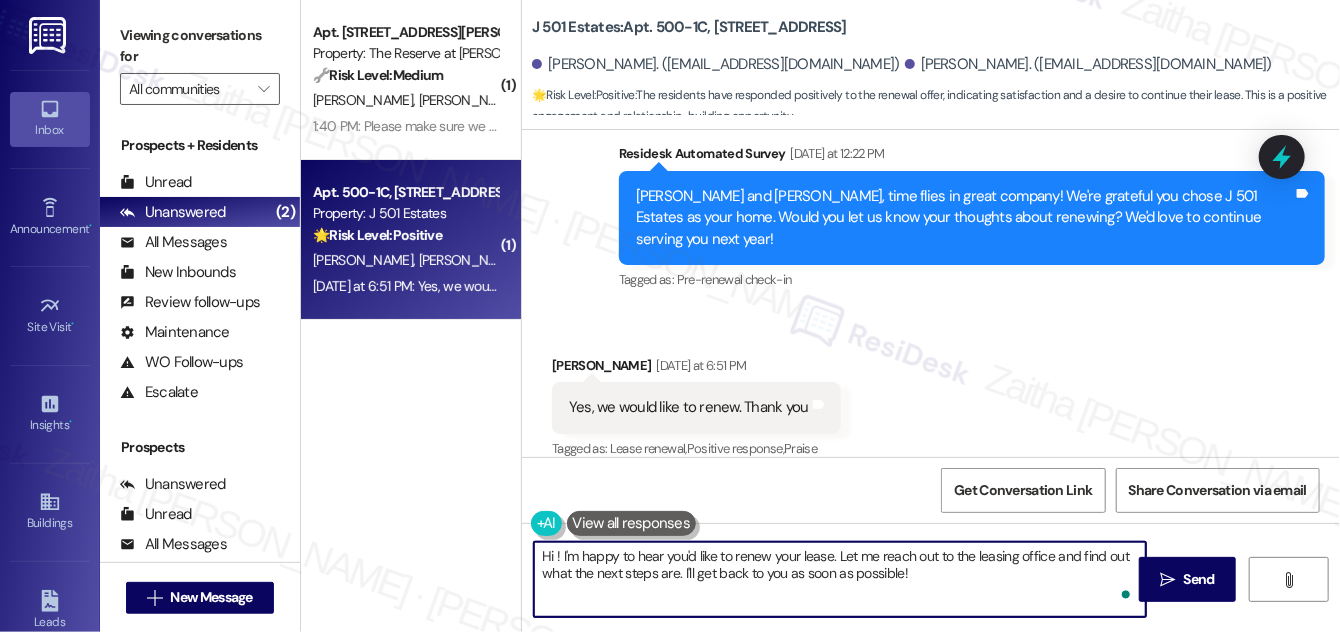 paste on "[PERSON_NAME]" 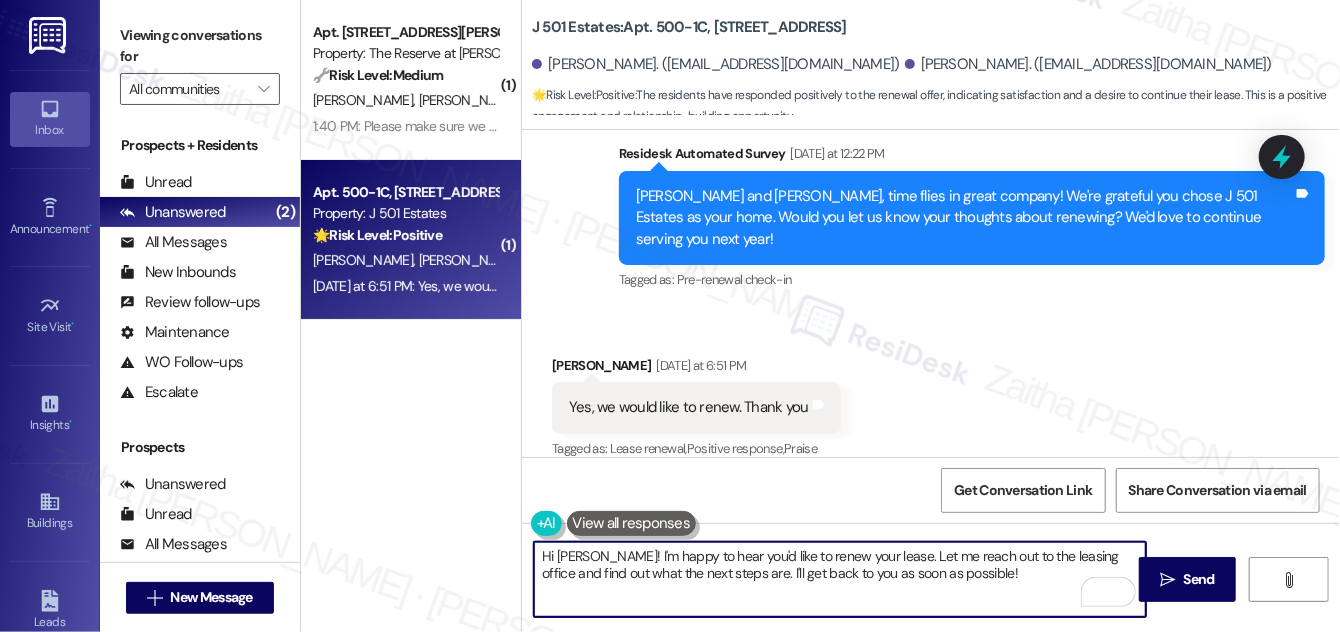 click on "Hi [PERSON_NAME]! I'm happy to hear you'd like to renew your lease. Let me reach out to the leasing office and find out what the next steps are. I'll get back to you as soon as possible!" at bounding box center [840, 579] 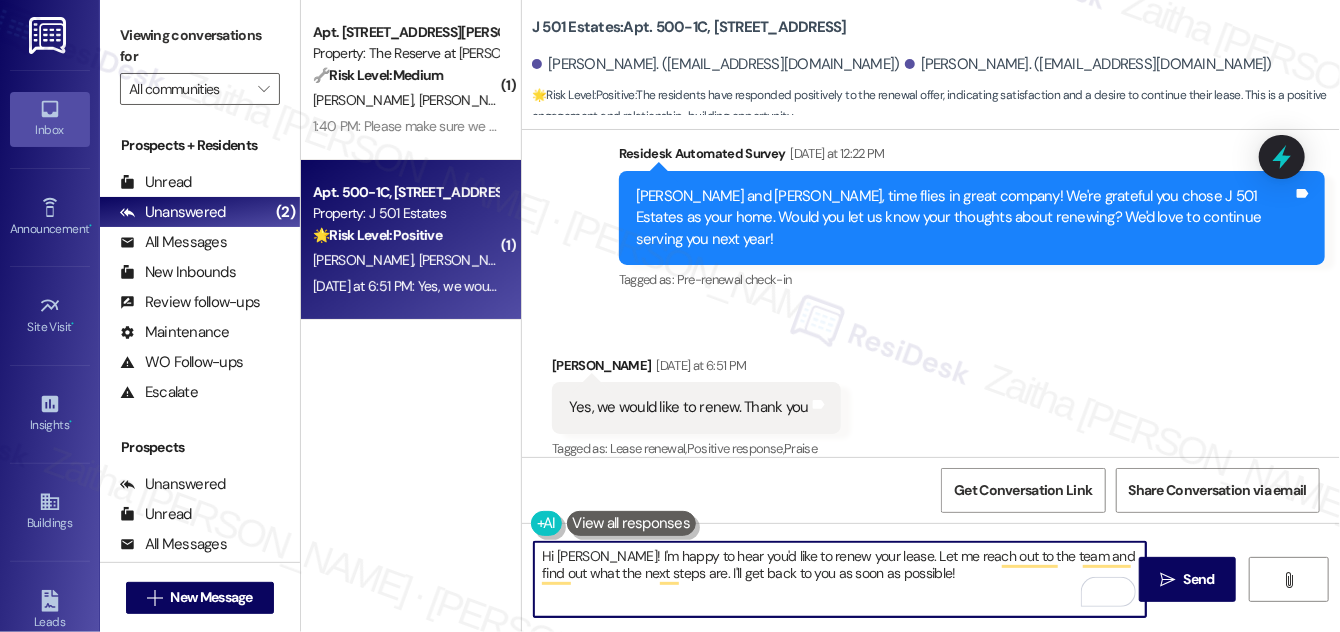 click on "Hi [PERSON_NAME]! I'm happy to hear you'd like to renew your lease. Let me reach out to the team and find out what the next steps are. I'll get back to you as soon as possible!" at bounding box center [840, 579] 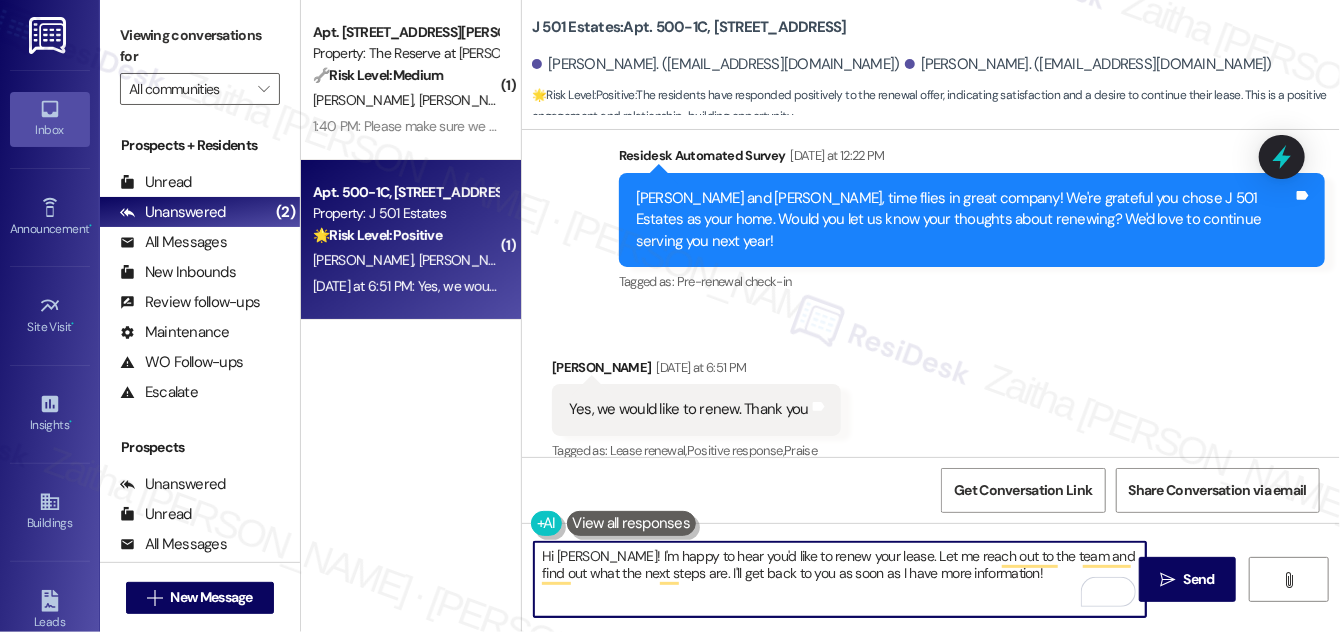 scroll, scrollTop: 2250, scrollLeft: 0, axis: vertical 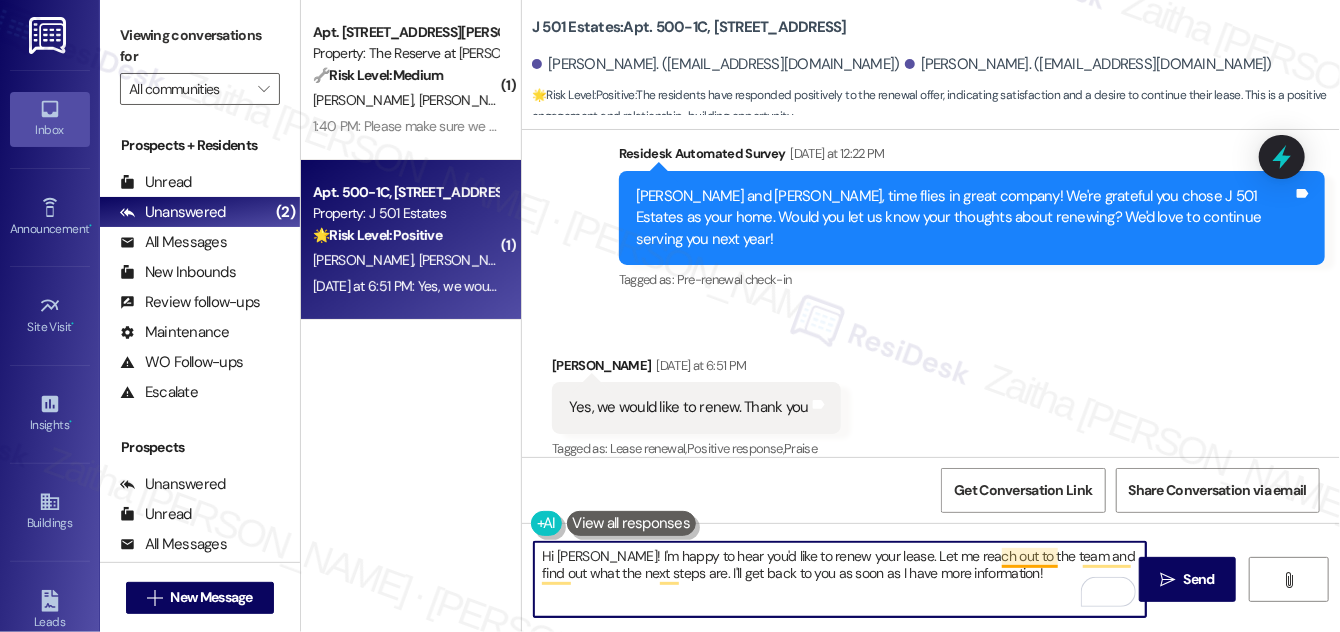 click on "Hi [PERSON_NAME]! I'm happy to hear you'd like to renew your lease. Let me reach out to the team and find out what the next steps are. I'll get back to you as soon as I have more information!" at bounding box center [840, 579] 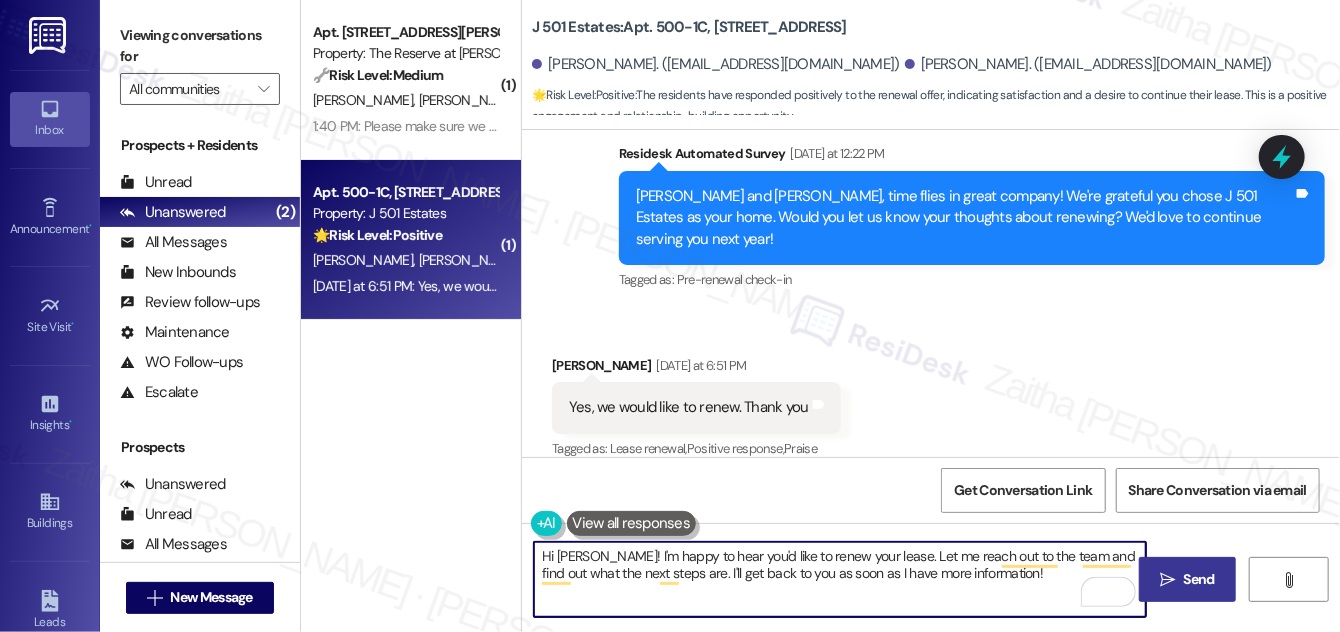 type on "Hi [PERSON_NAME]! I'm happy to hear you'd like to renew your lease. Let me reach out to the team and find out what the next steps are. I'll get back to you as soon as I have more information!" 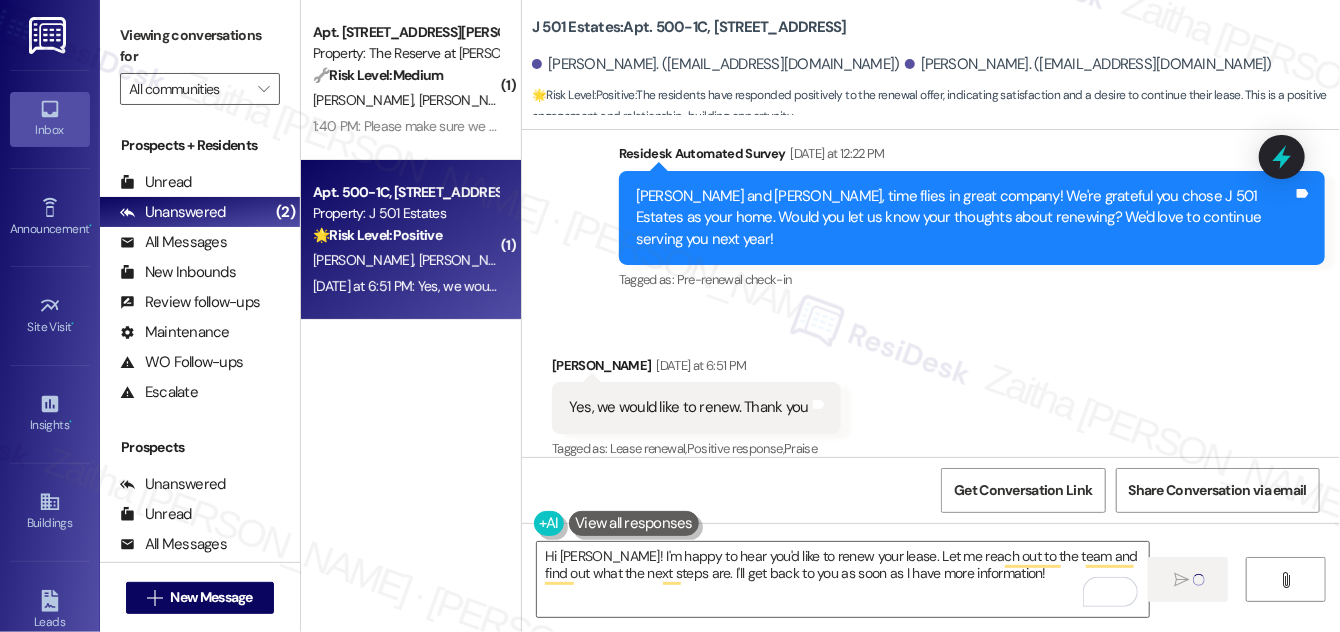 type 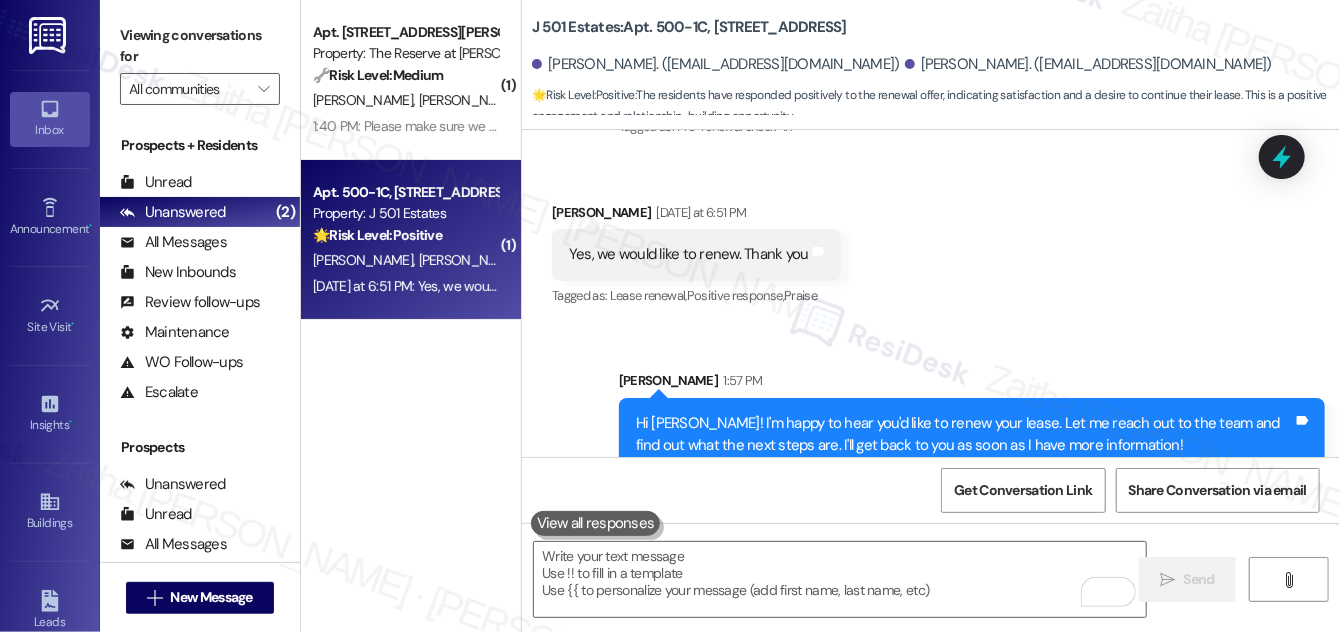 scroll, scrollTop: 2411, scrollLeft: 0, axis: vertical 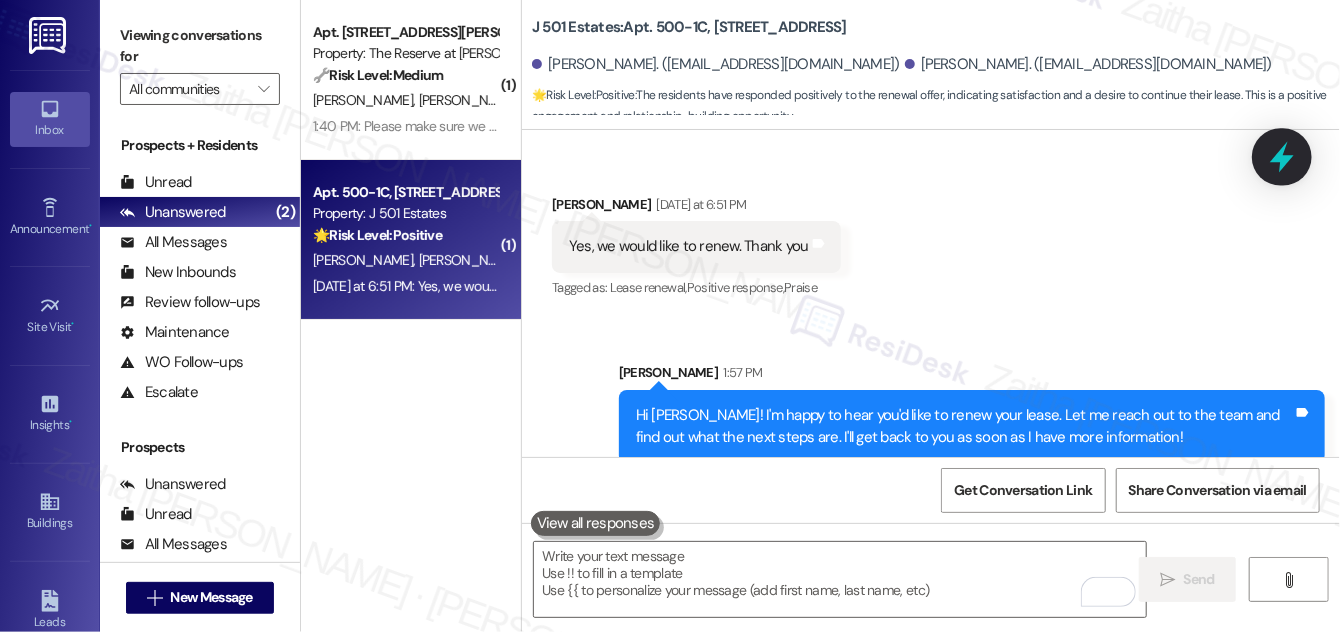 click 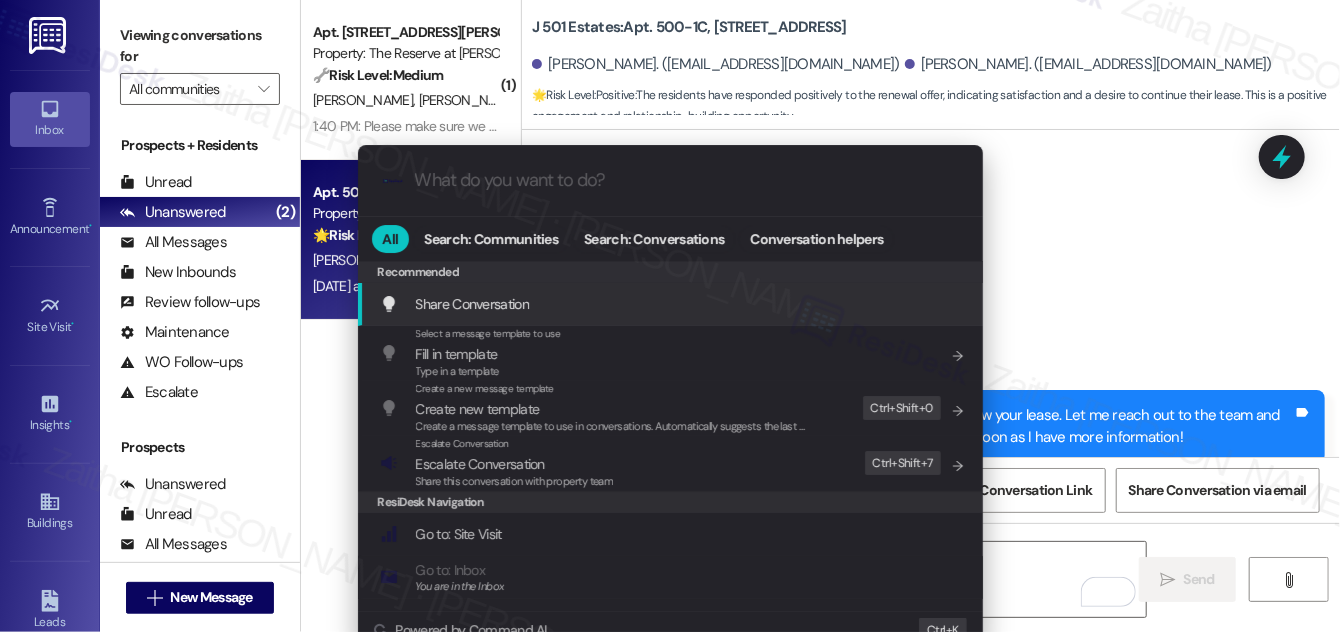 click on ".cls-1{fill:#0a055f;}.cls-2{fill:#0cc4c4;} resideskLogoBlueOrange All Search: Communities Search: Conversations Conversation helpers Recommended Recommended Share Conversation Add shortcut Select a message template to use Fill in template Type in a template Add shortcut Create a new message template Create new template Create a message template to use in conversations. Automatically suggests the last message you sent. Edit Ctrl+ Shift+ 0 Escalate Conversation Escalate Conversation Share this conversation with property team Edit Ctrl+ Shift+ 7 ResiDesk Navigation Go to: Site Visit Add shortcut Go to: Inbox You are in the Inbox Add shortcut Go to: Settings Add shortcut Go to: Message Templates Add shortcut Go to: Buildings Add shortcut Help Getting Started: What you can do with ResiDesk Add shortcut Settings Powered by Command AI Ctrl+ K" at bounding box center (670, 316) 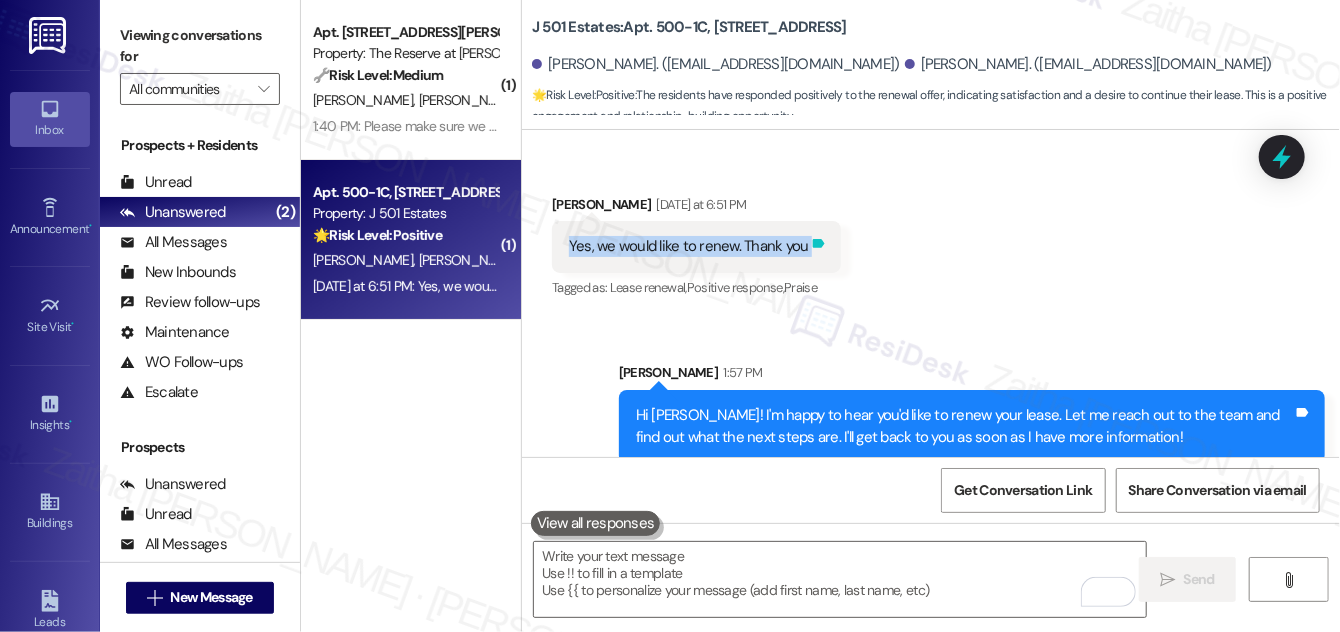 drag, startPoint x: 566, startPoint y: 224, endPoint x: 813, endPoint y: 232, distance: 247.12952 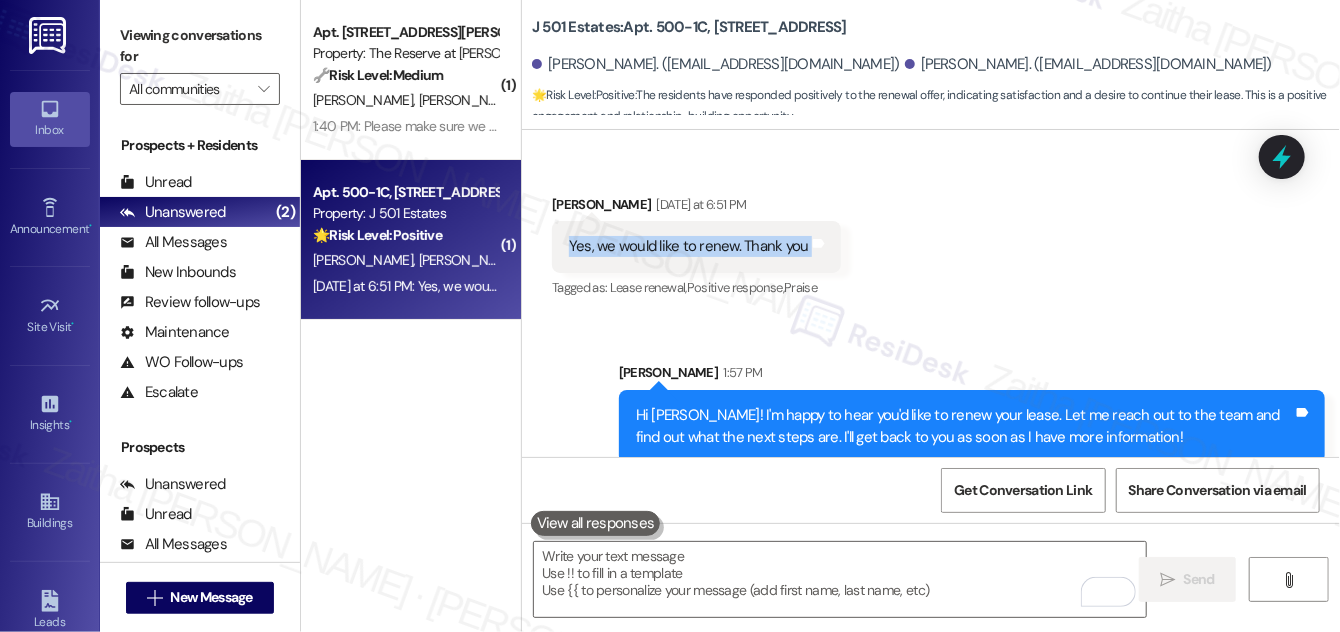 copy on "Yes, we would like to renew. Thank you  Tags and notes" 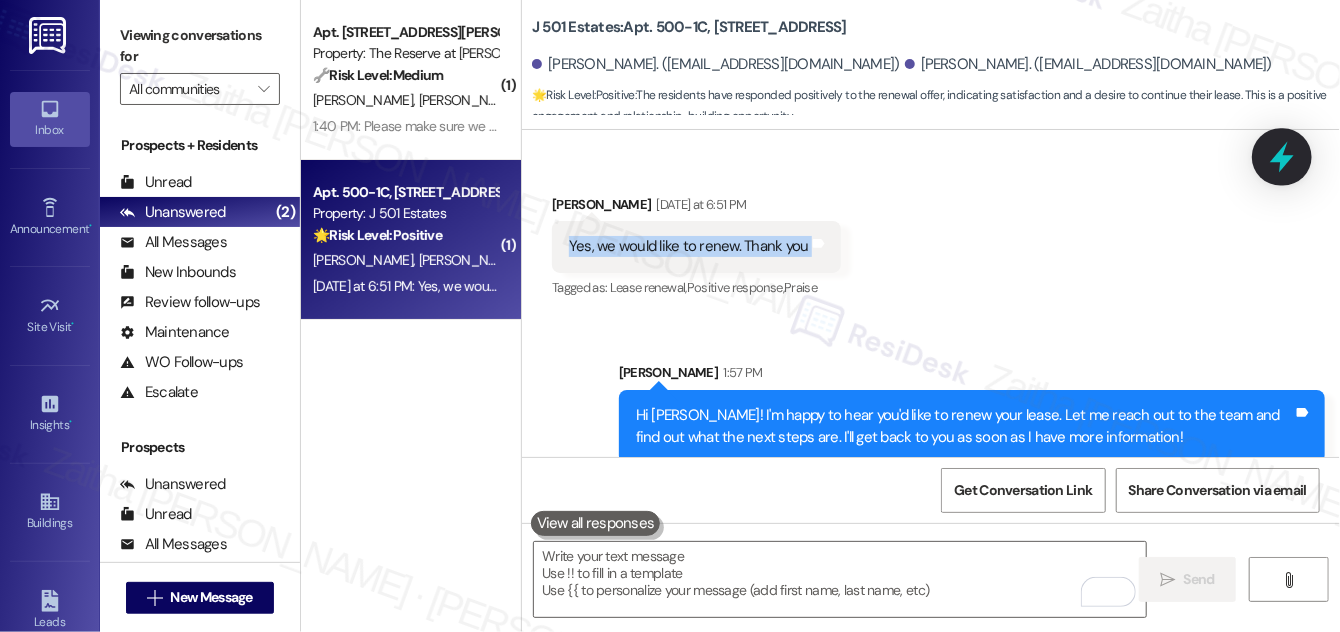 click 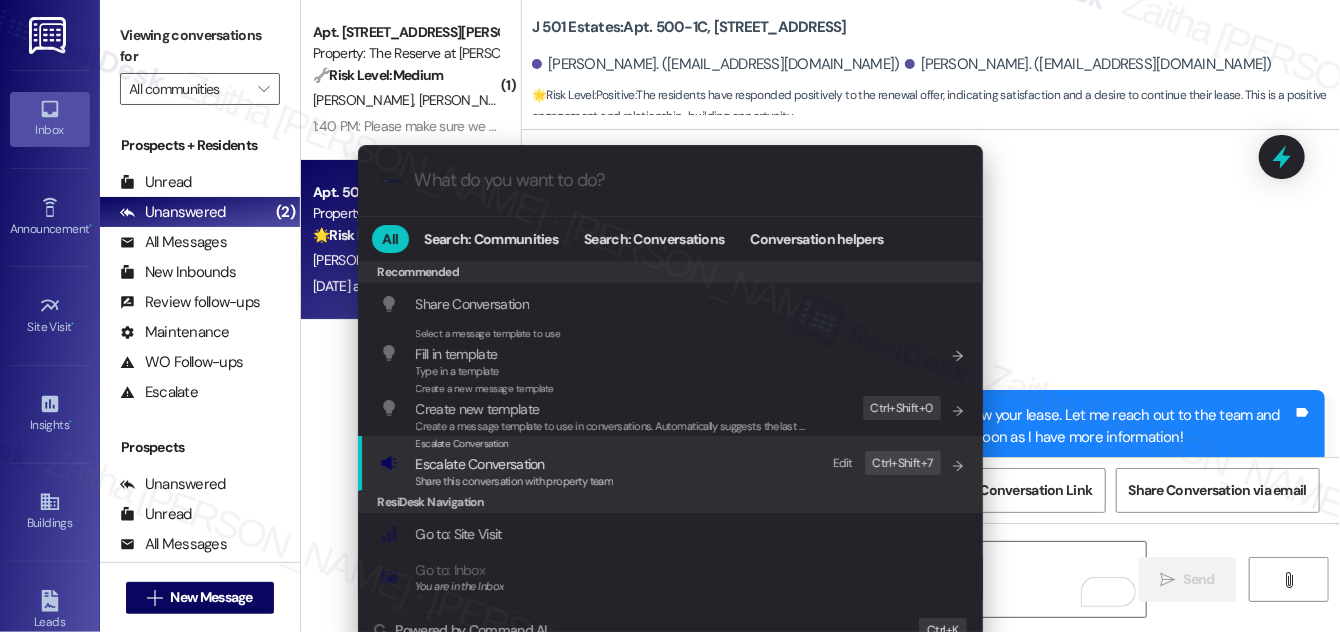 click on "Escalate Conversation" at bounding box center (480, 464) 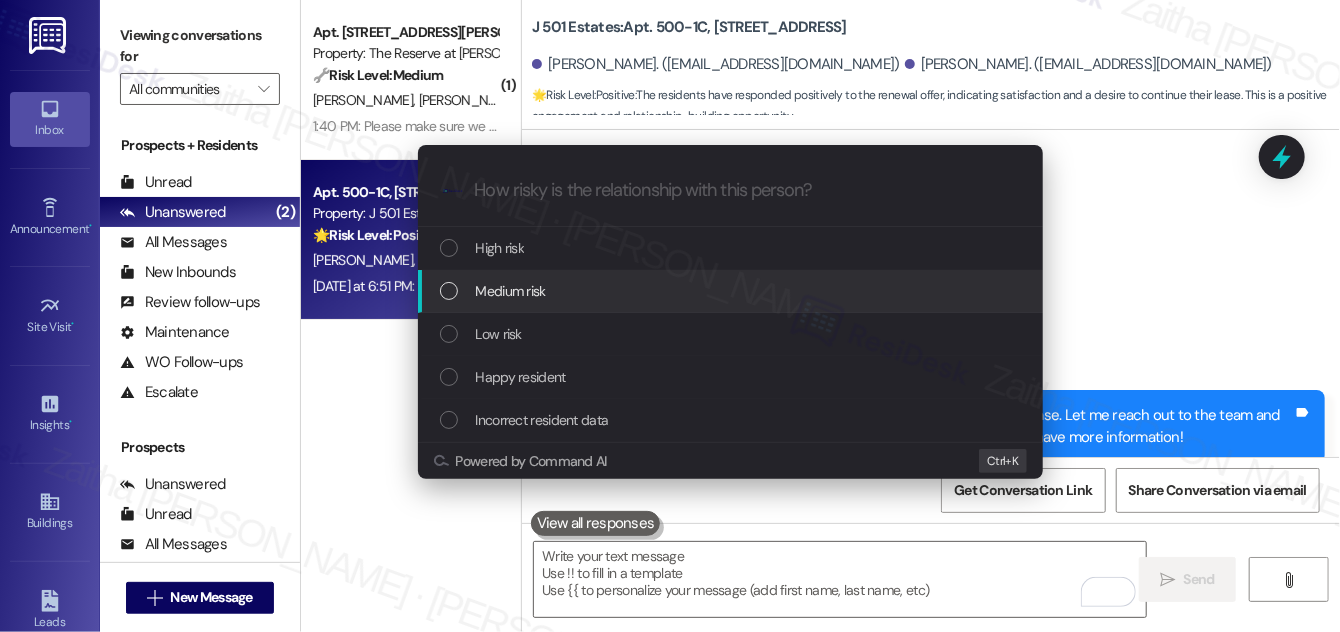 click on "Medium risk" at bounding box center [511, 291] 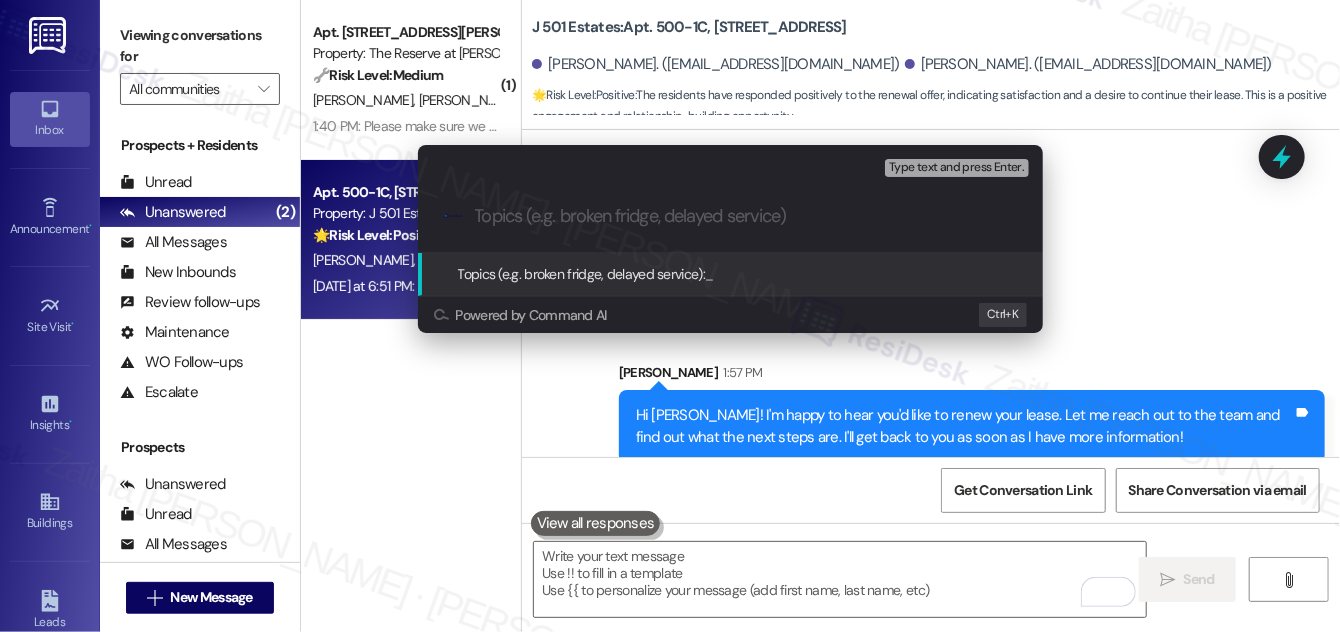 paste on "Lease Renewal Confirmation" 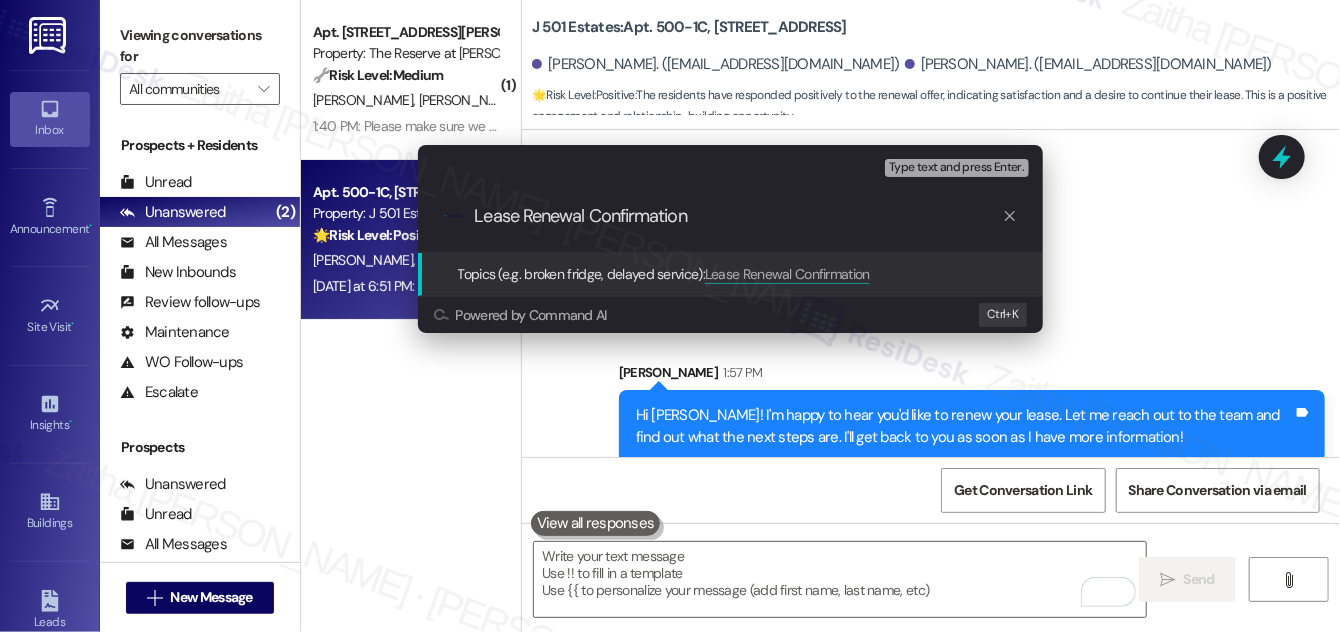 type 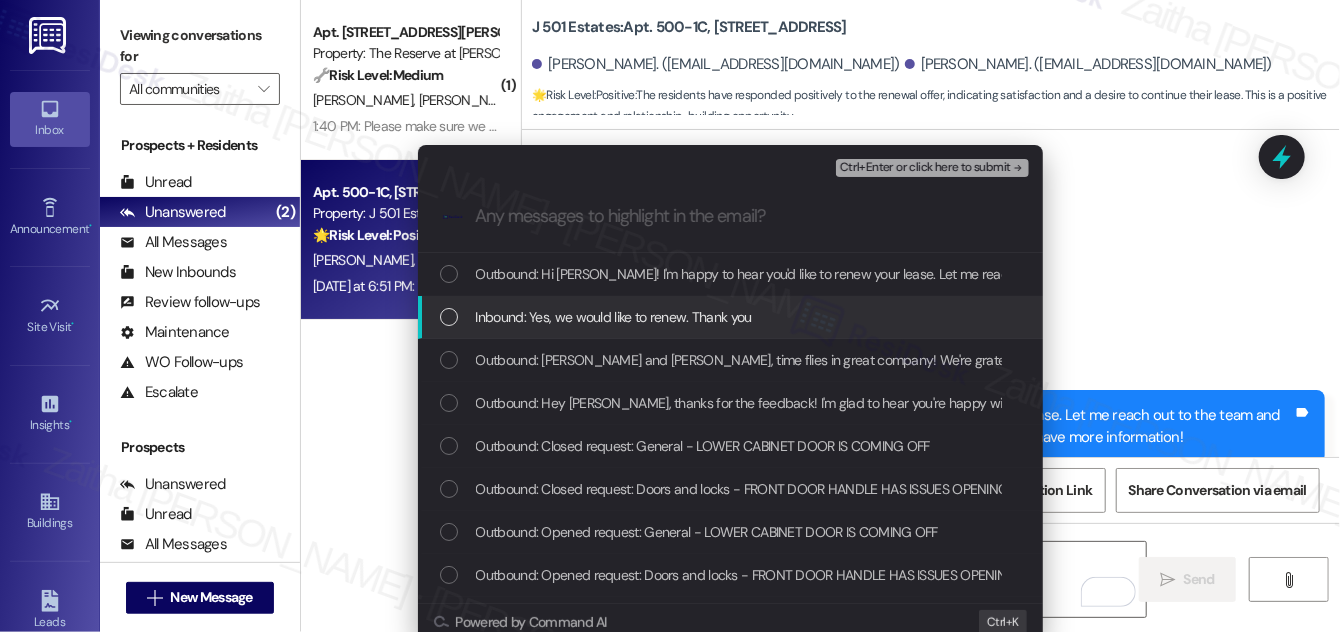 click at bounding box center [449, 317] 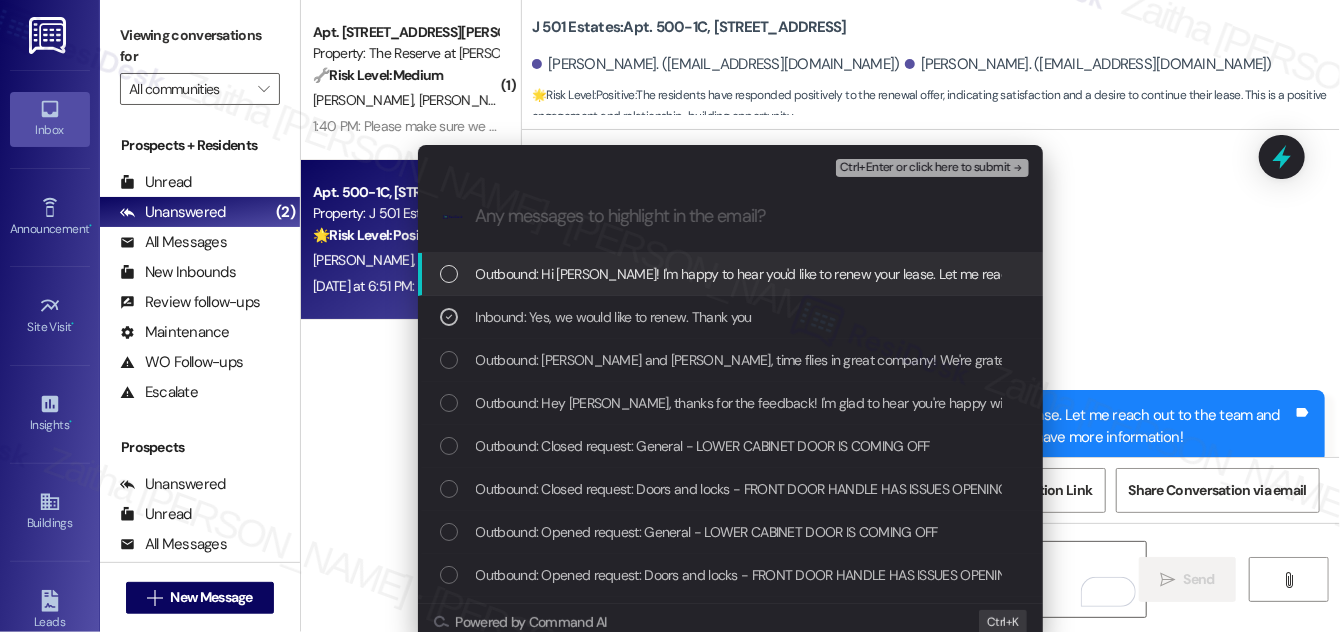 click on "Ctrl+Enter or click here to submit" at bounding box center (925, 168) 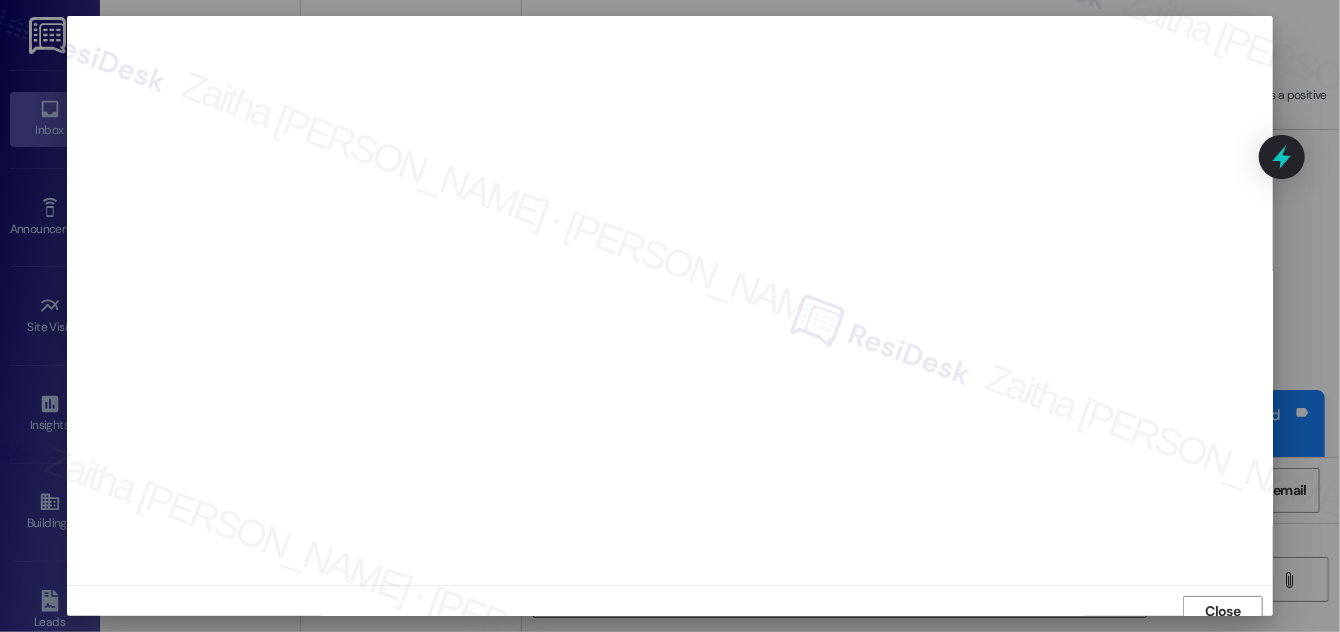 scroll, scrollTop: 11, scrollLeft: 0, axis: vertical 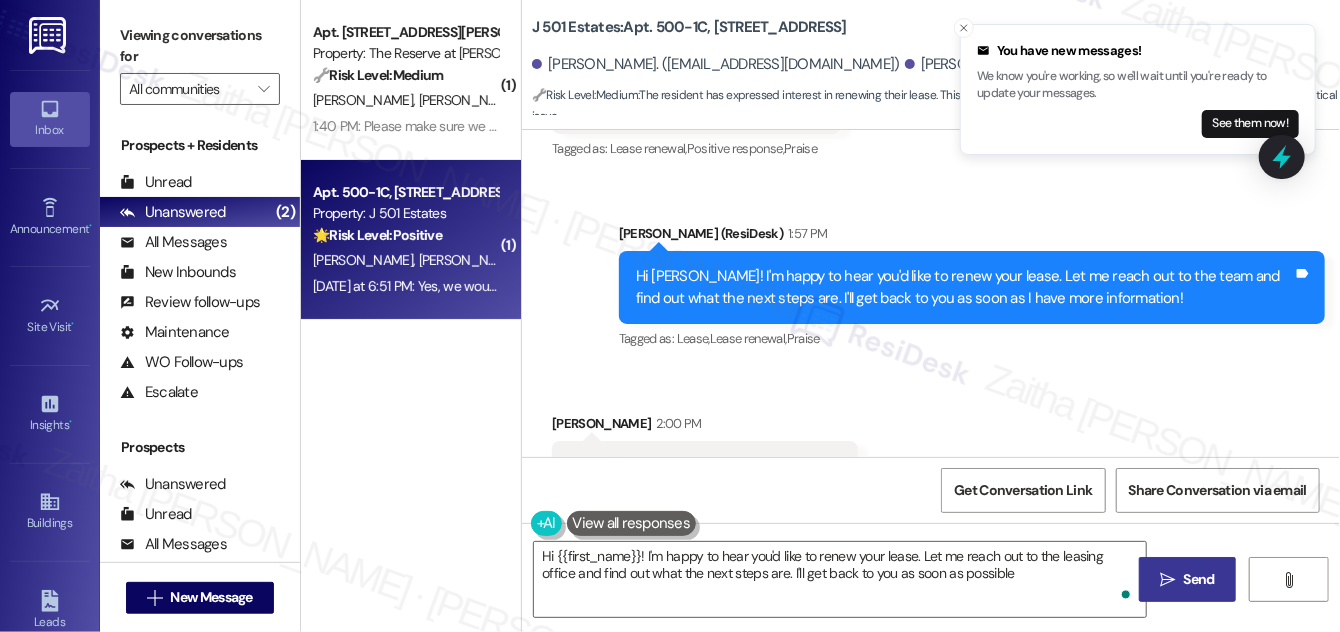 type on "Hi {{first_name}}! I'm happy to hear you'd like to renew your lease. Let me reach out to the leasing office and find out what the next steps are. I'll get back to you as soon as possible!" 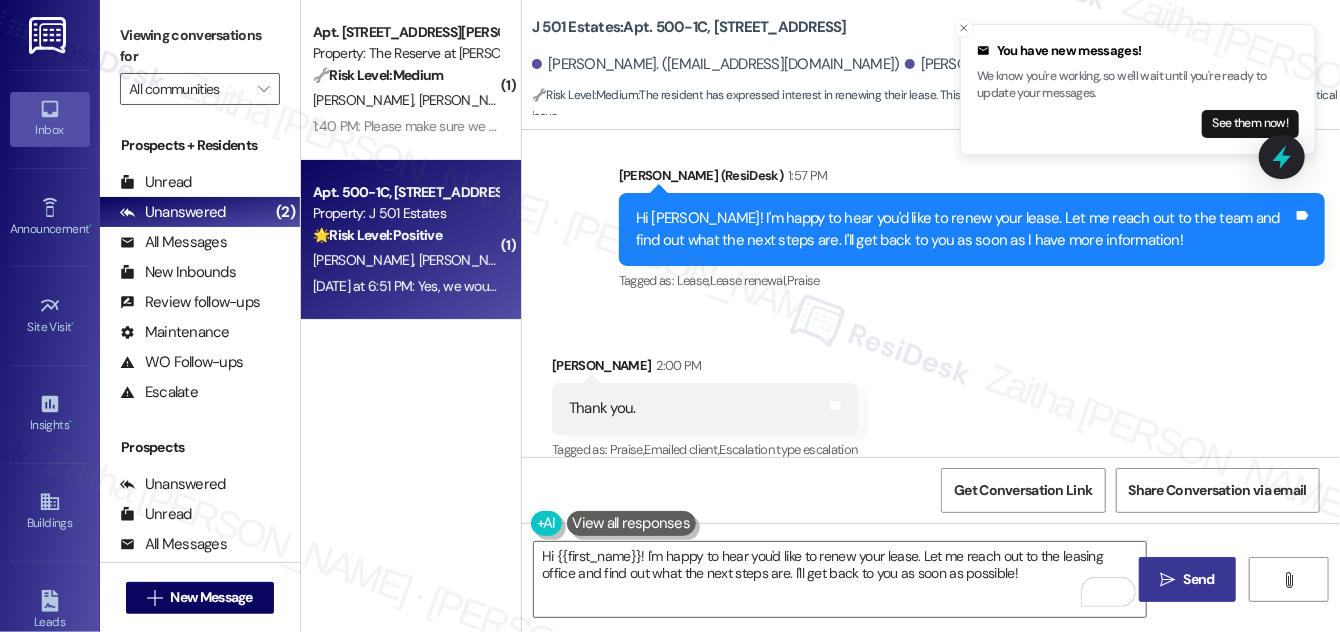 scroll, scrollTop: 2610, scrollLeft: 0, axis: vertical 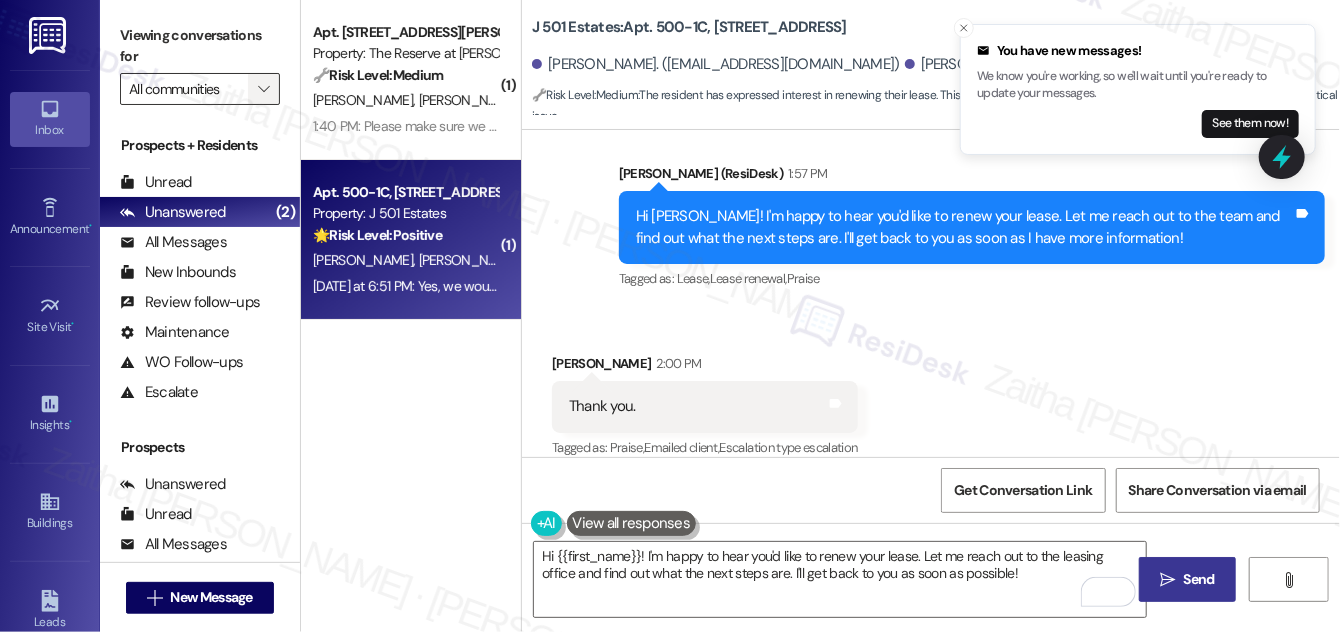 click on "" at bounding box center (264, 89) 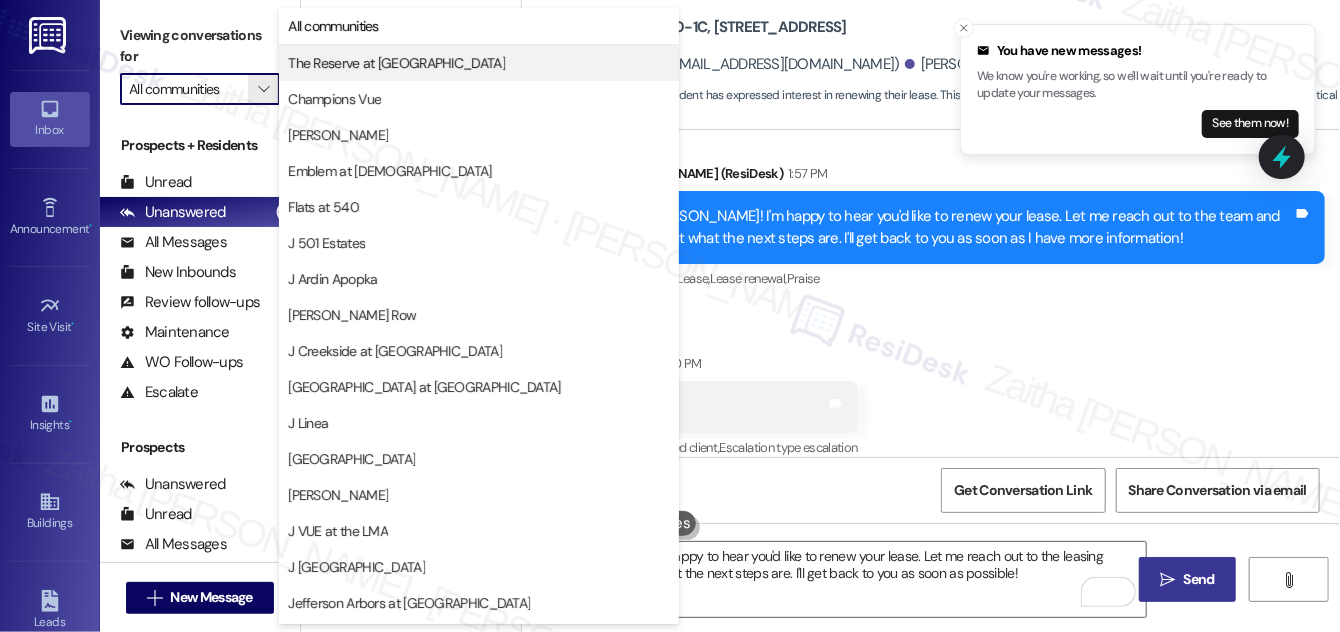 click on "The Reserve at [GEOGRAPHIC_DATA]" at bounding box center [396, 63] 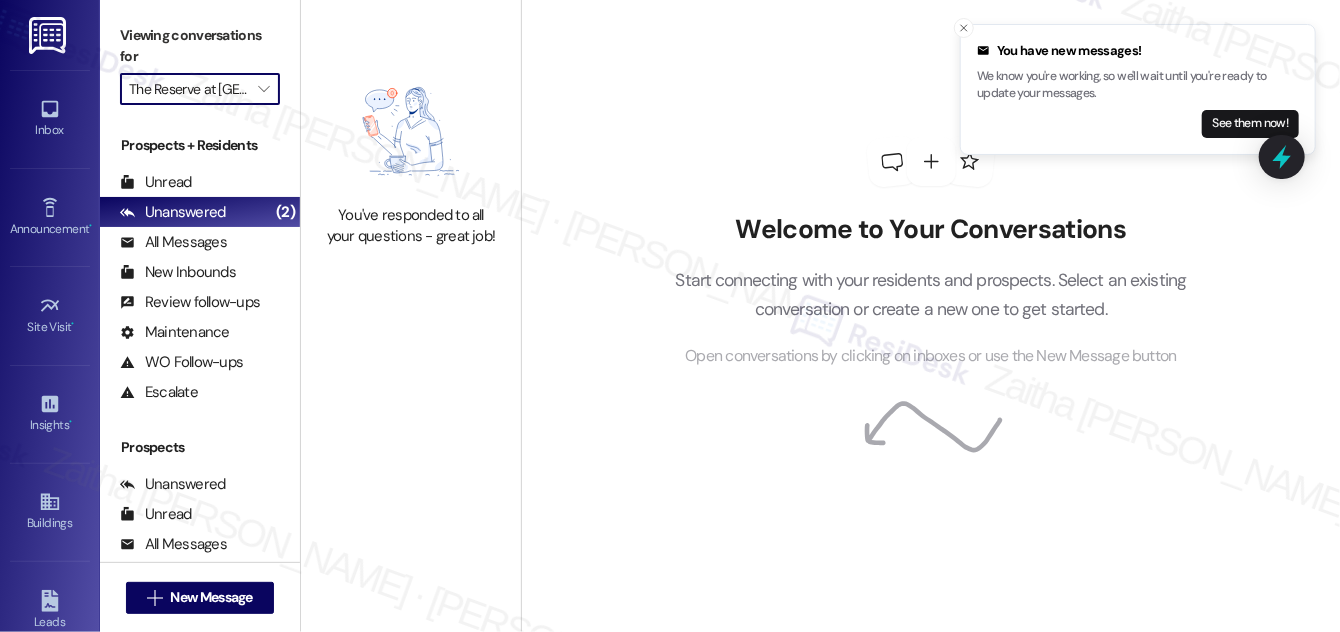 click on "The Reserve at [GEOGRAPHIC_DATA]" at bounding box center [188, 89] 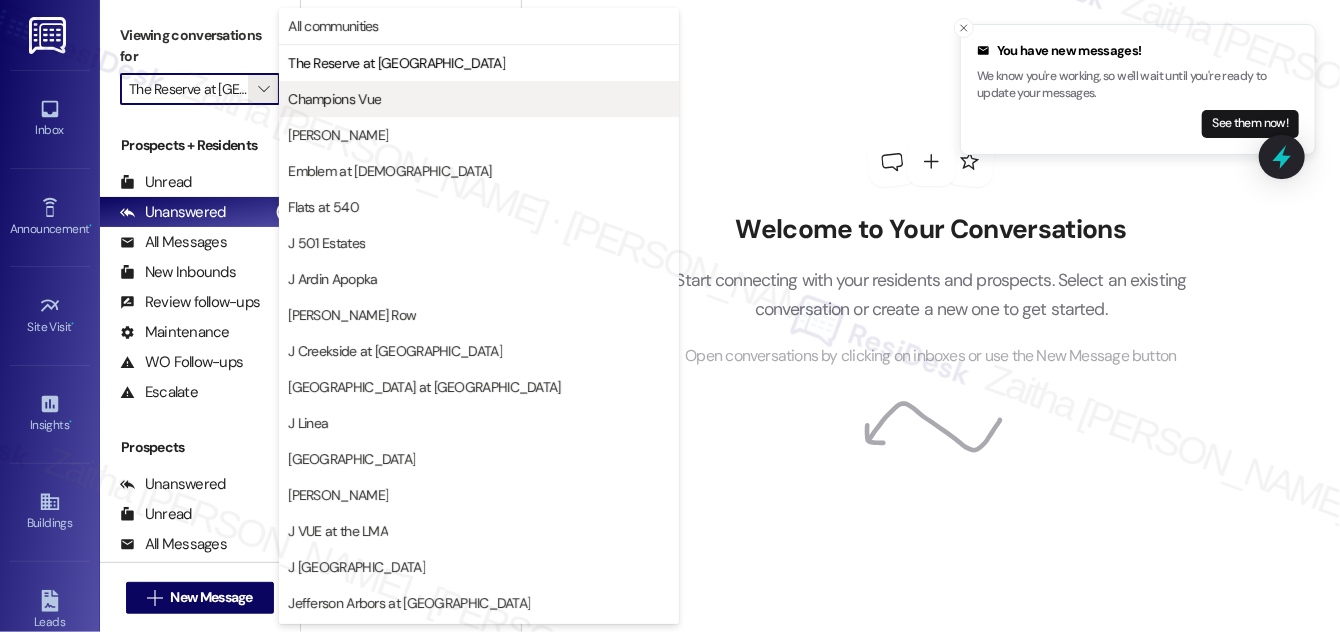 click on "Champions Vue" at bounding box center [334, 99] 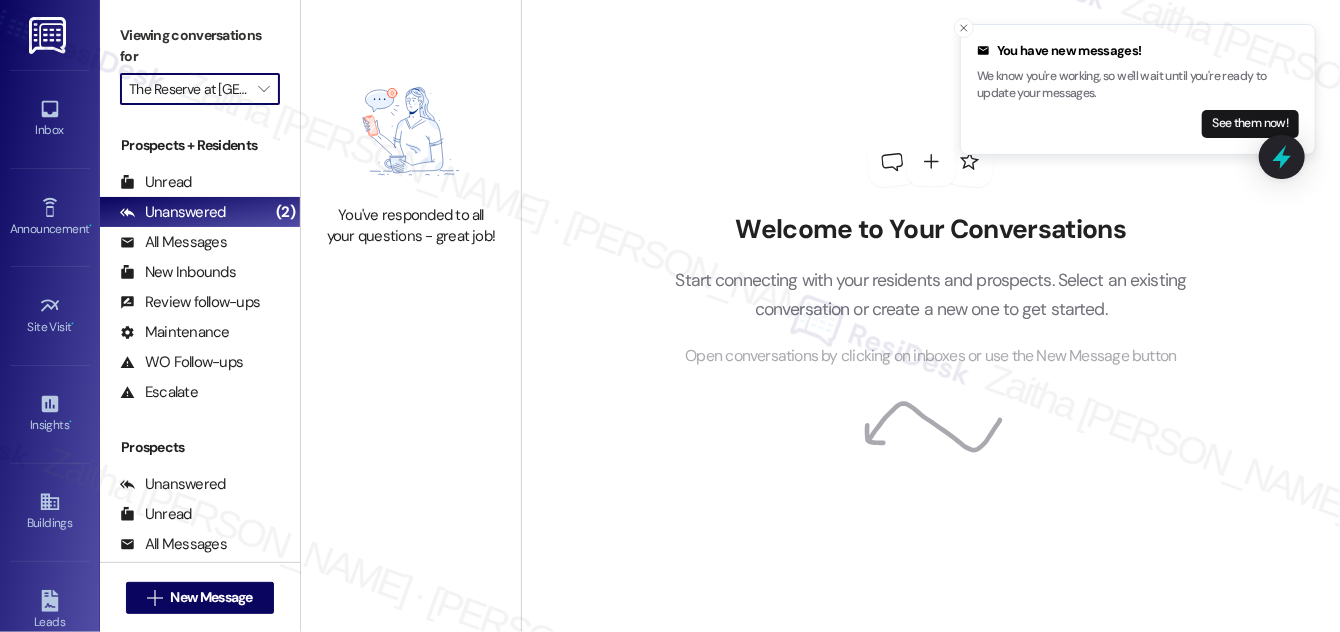 type on "Champions Vue" 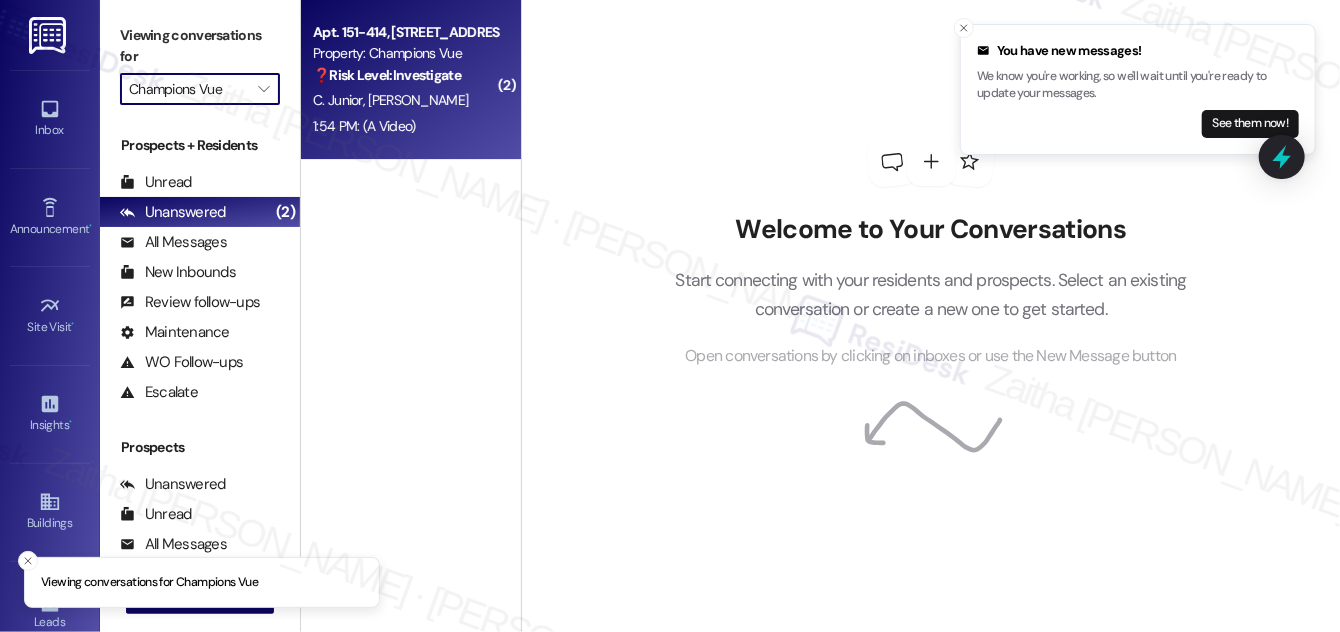 click on "C. Junior [PERSON_NAME]" at bounding box center (405, 100) 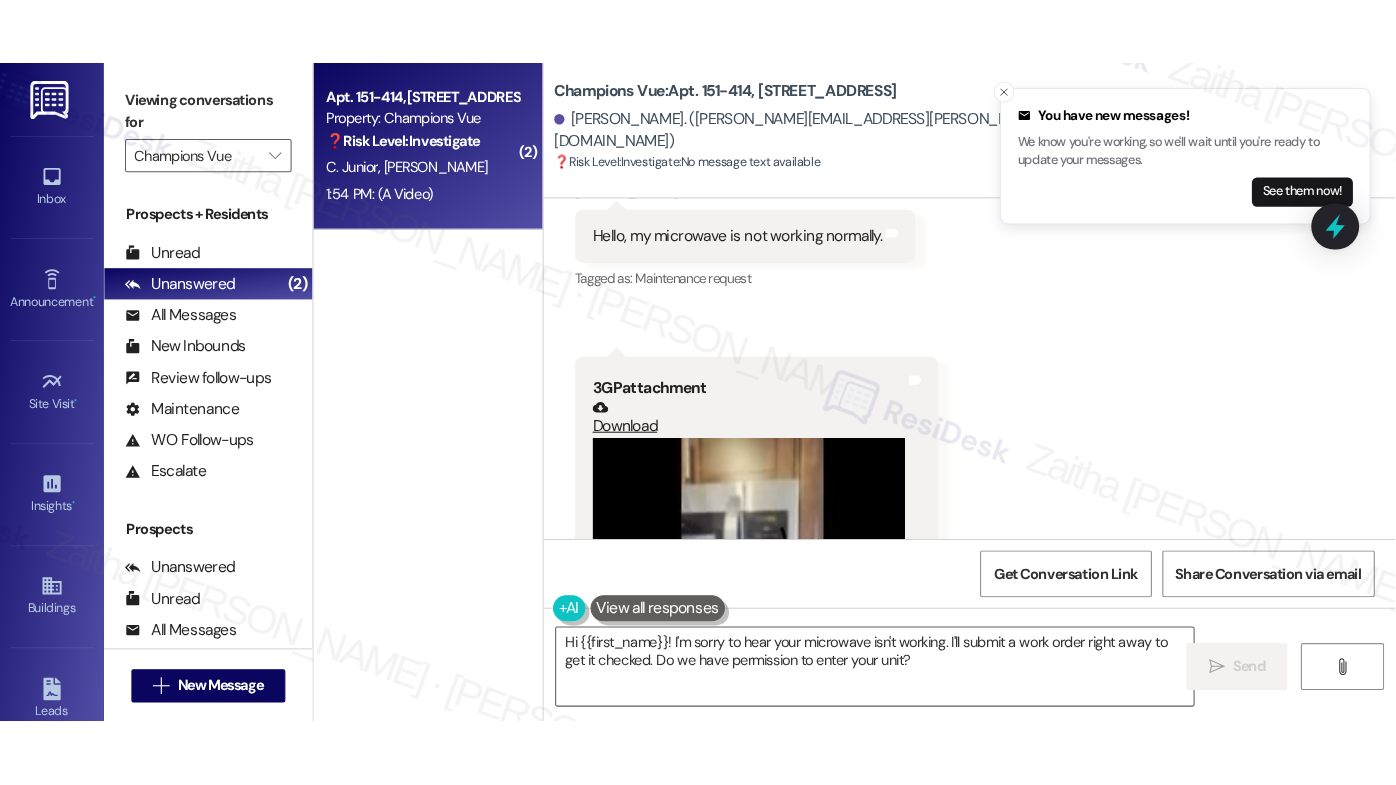 scroll, scrollTop: 16539, scrollLeft: 0, axis: vertical 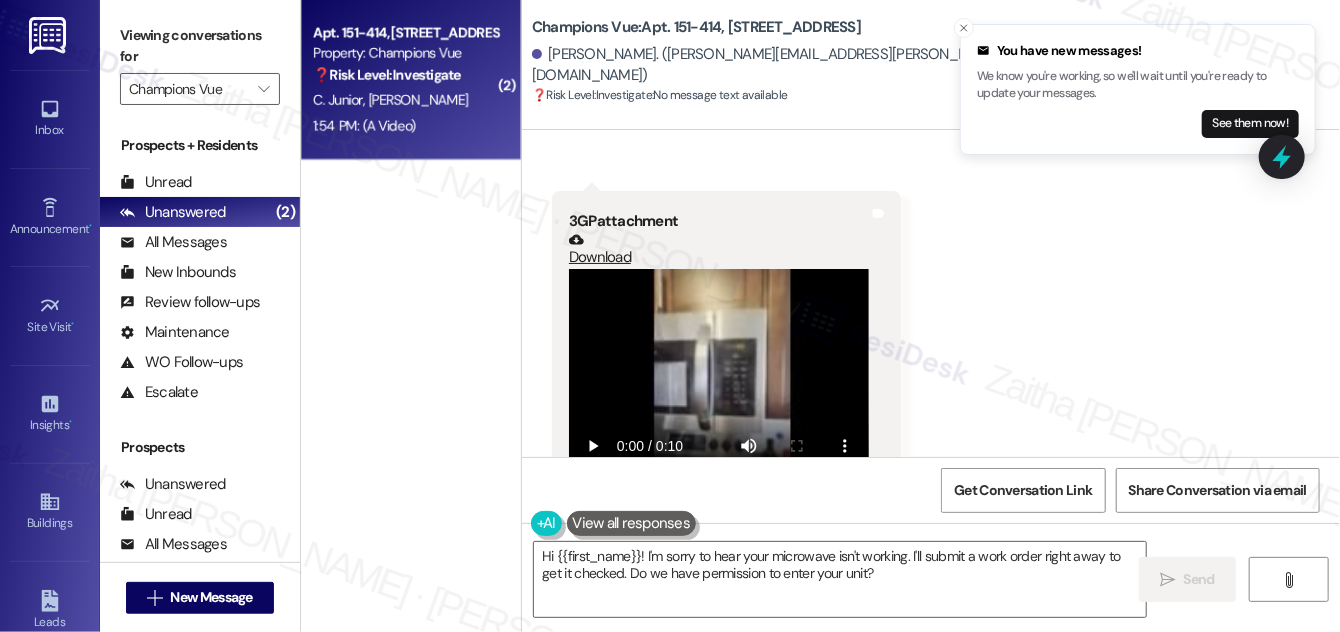 click at bounding box center [719, 381] 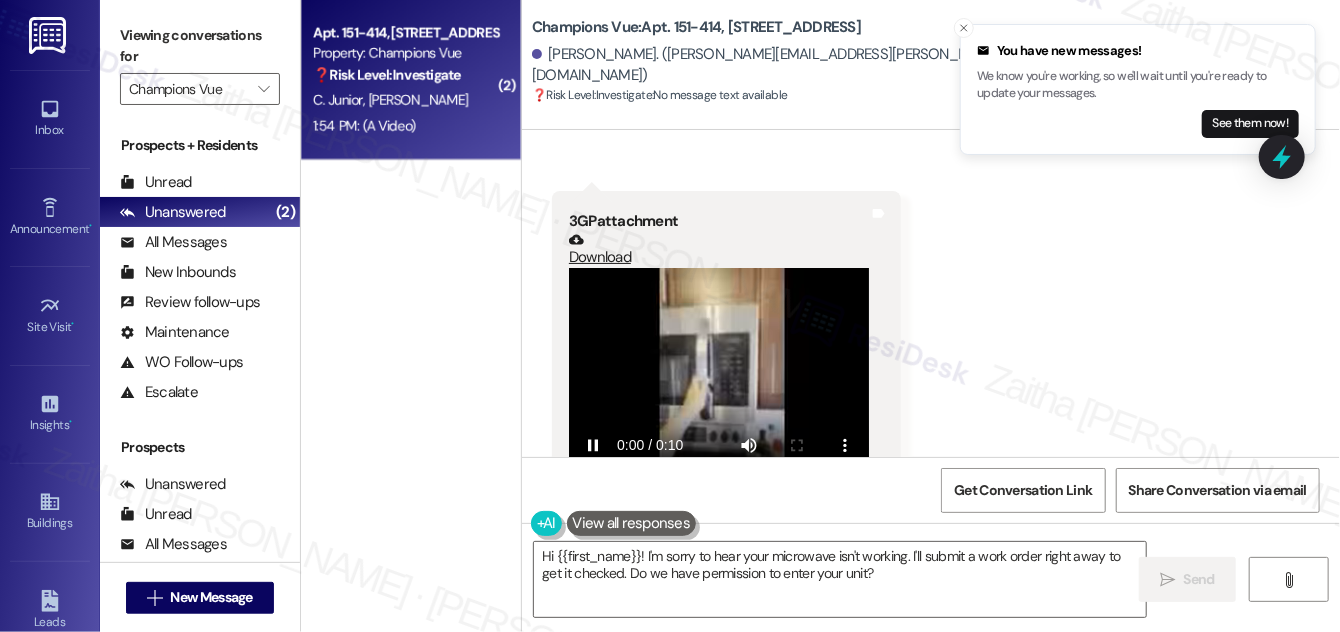 scroll, scrollTop: 15968, scrollLeft: 0, axis: vertical 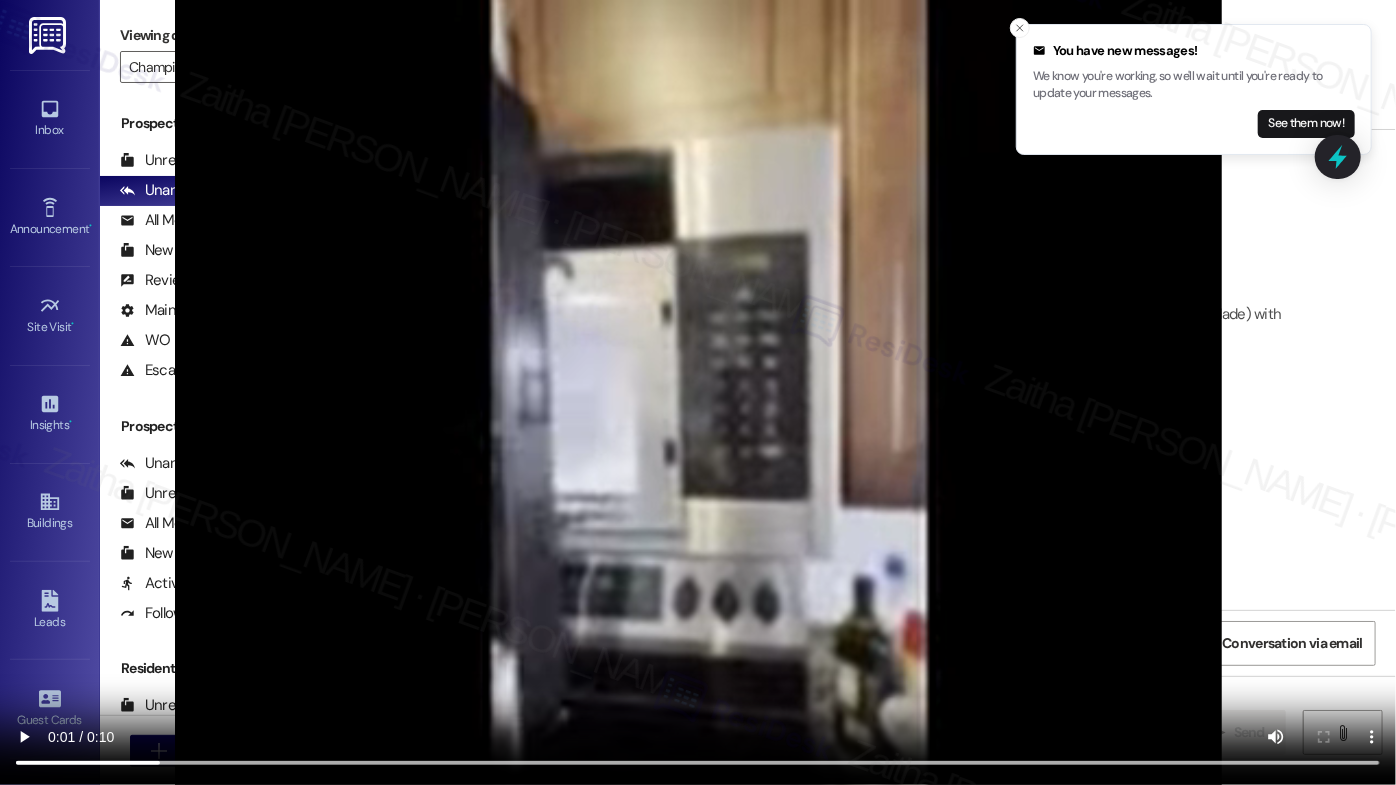 click at bounding box center (698, 392) 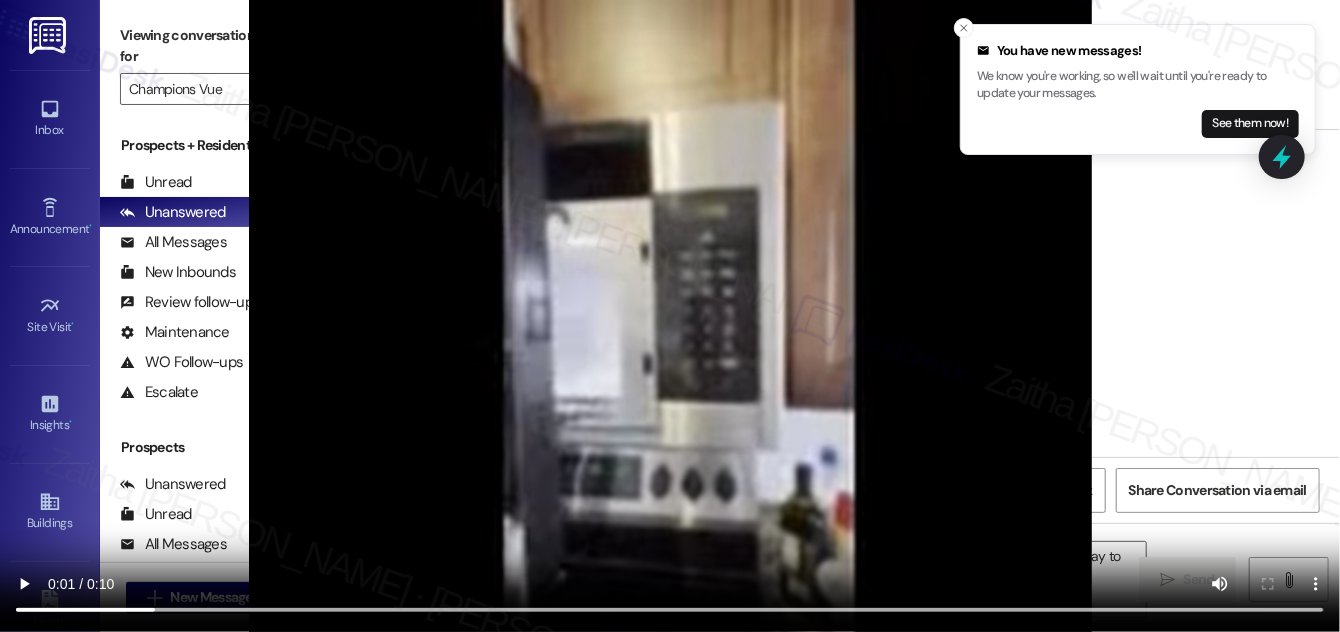 scroll, scrollTop: 16357, scrollLeft: 0, axis: vertical 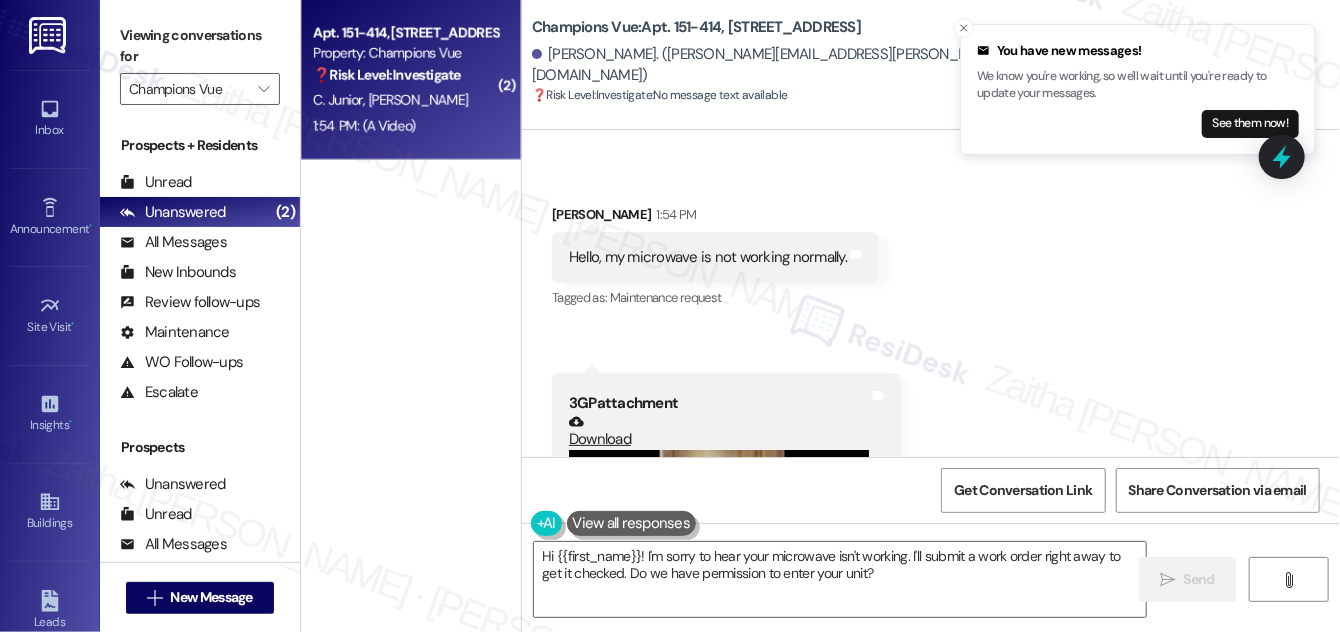 click on "[PERSON_NAME] 1:54 PM" at bounding box center (715, 218) 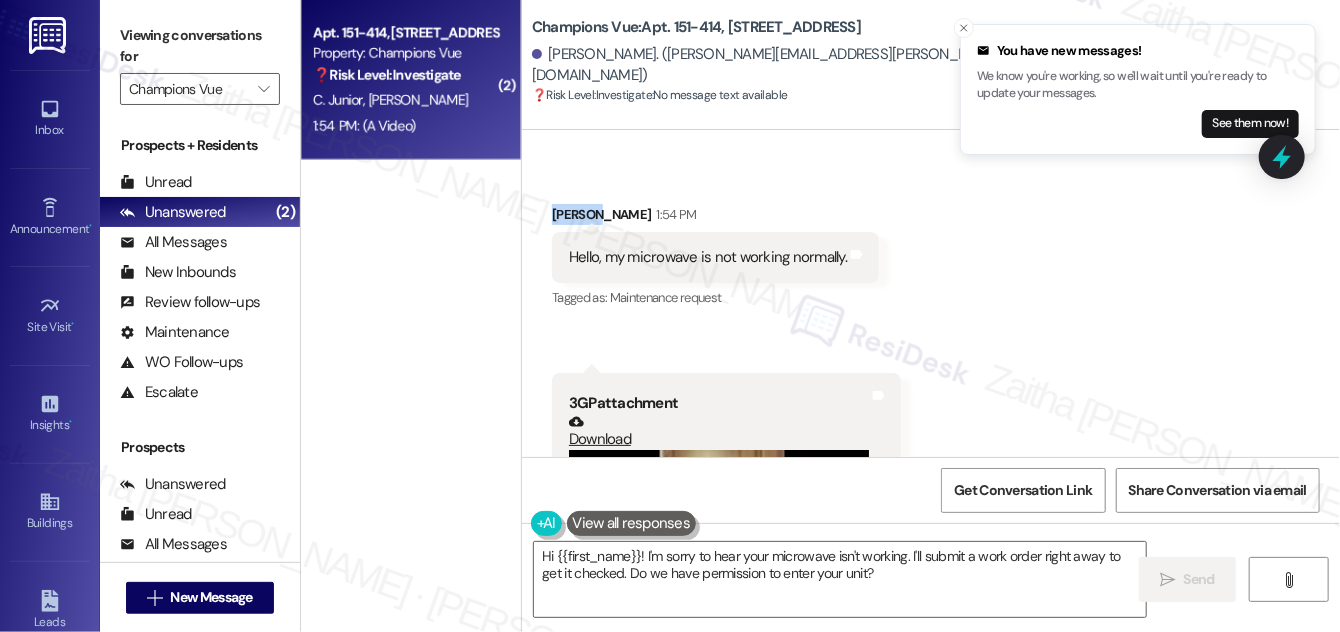 click on "[PERSON_NAME] 1:54 PM" at bounding box center (715, 218) 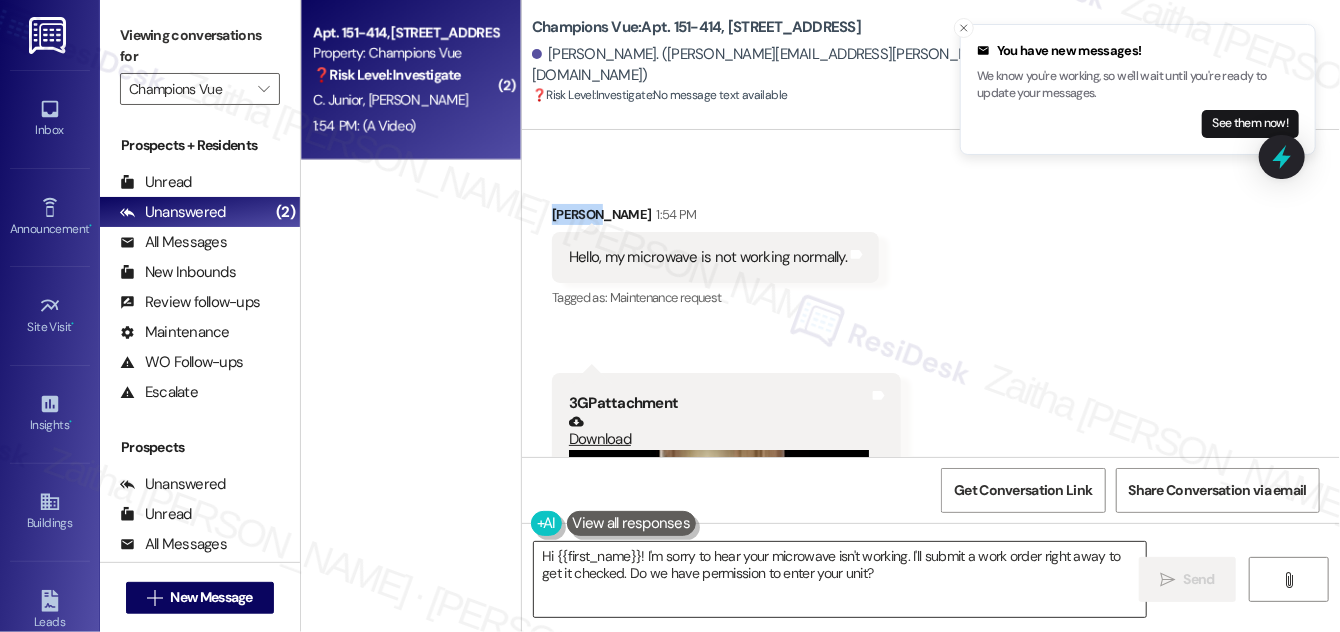 click on "Hi {{first_name}}! I'm sorry to hear your microwave isn't working. I'll submit a work order right away to get it checked. Do we have permission to enter your unit?" at bounding box center (840, 579) 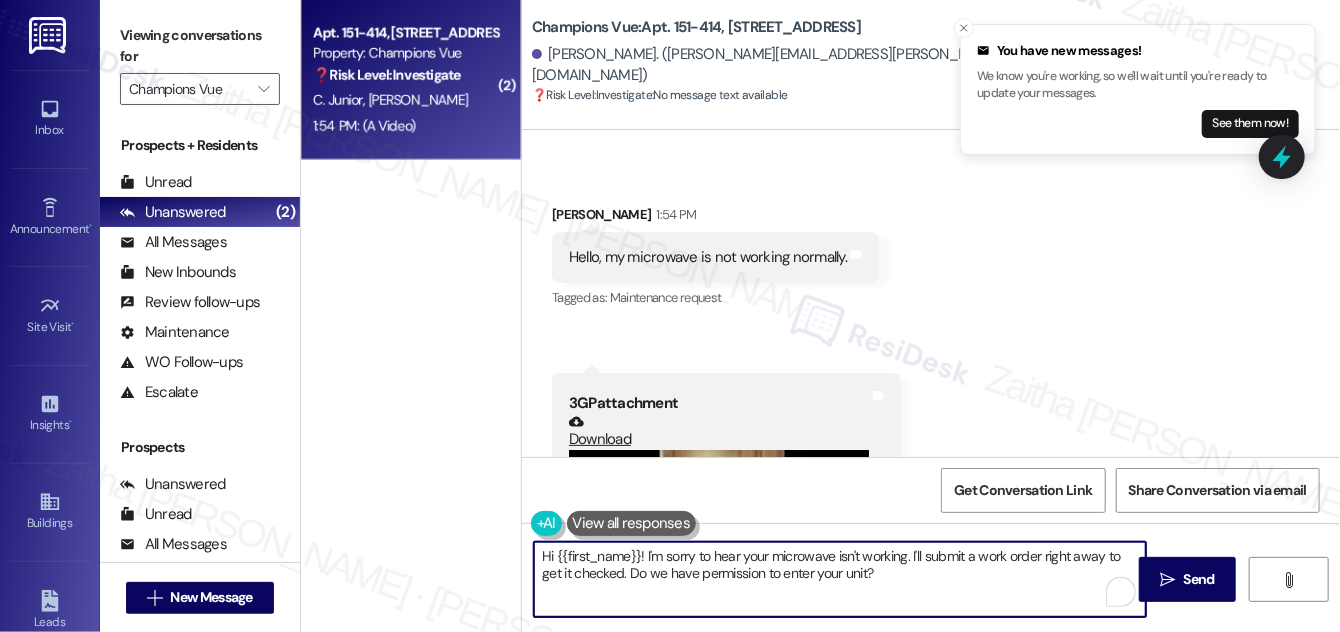 click on "Hi {{first_name}}! I'm sorry to hear your microwave isn't working. I'll submit a work order right away to get it checked. Do we have permission to enter your unit?" at bounding box center (840, 579) 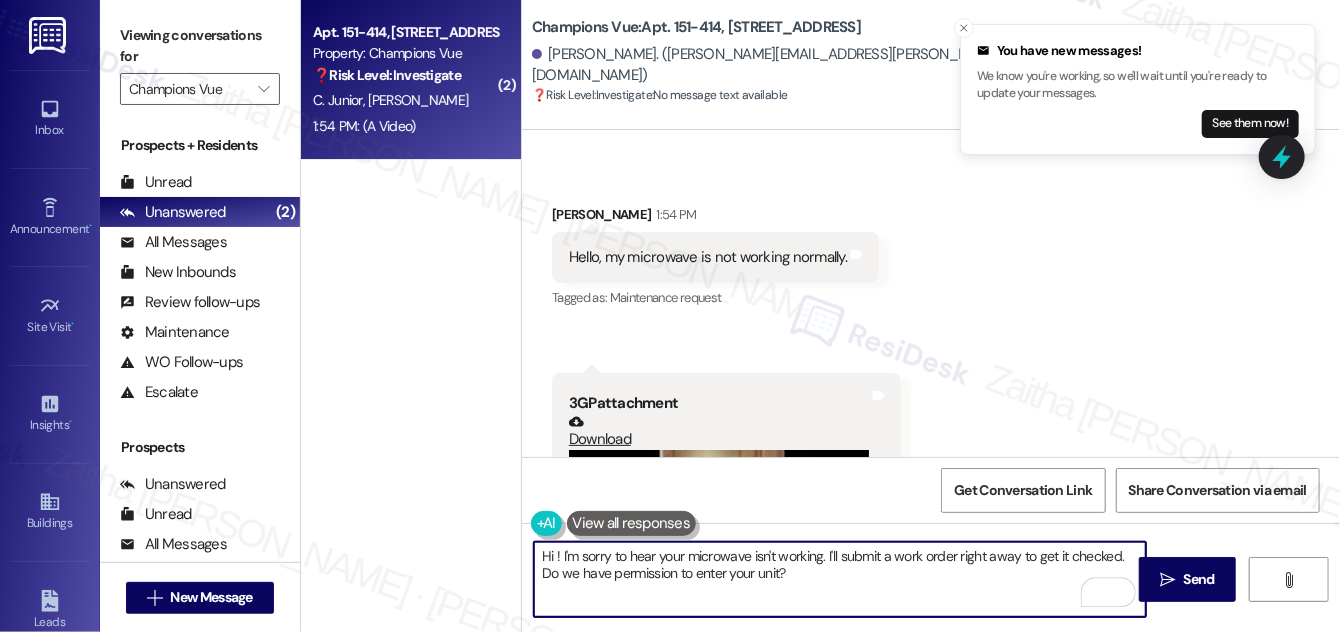 paste on "Marina" 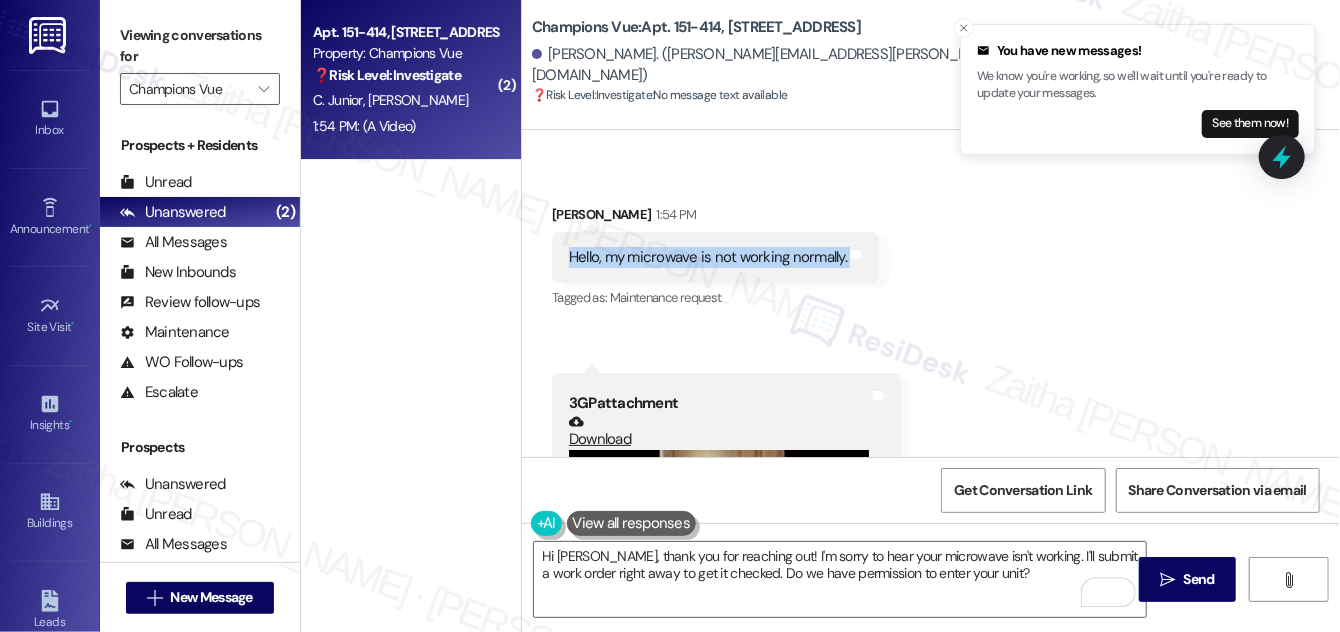 drag, startPoint x: 561, startPoint y: 209, endPoint x: 882, endPoint y: 218, distance: 321.12613 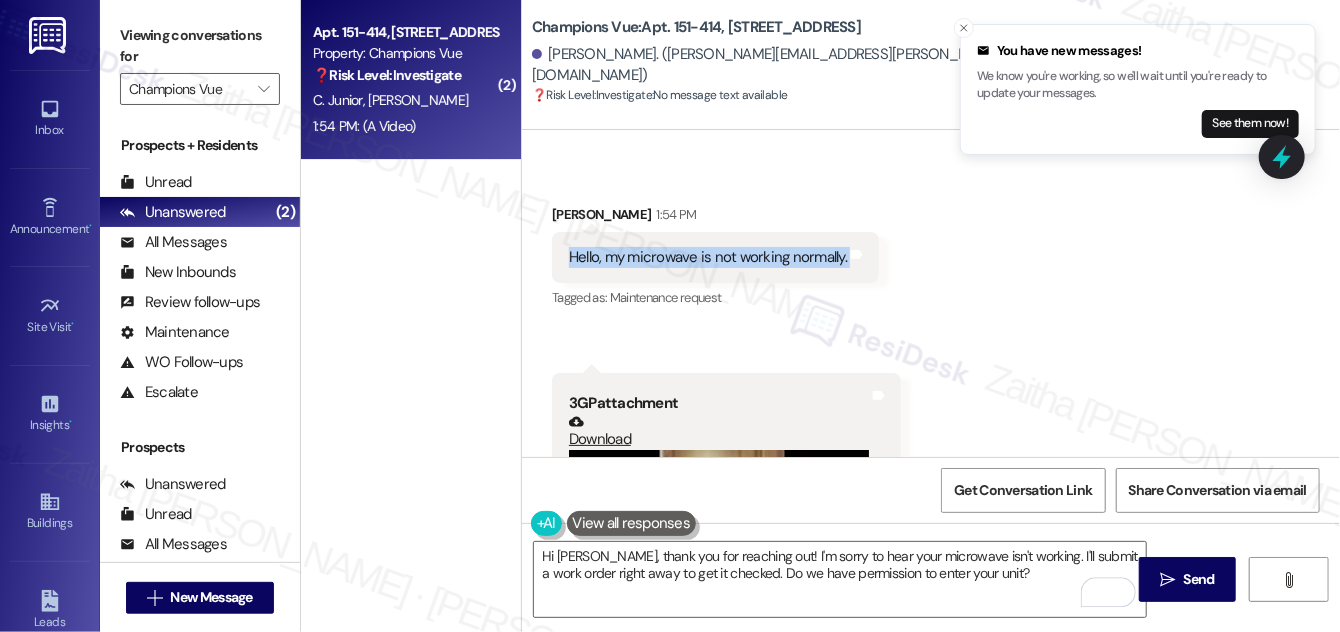 copy on "Hello, my microwave is not working normally. Tags and notes" 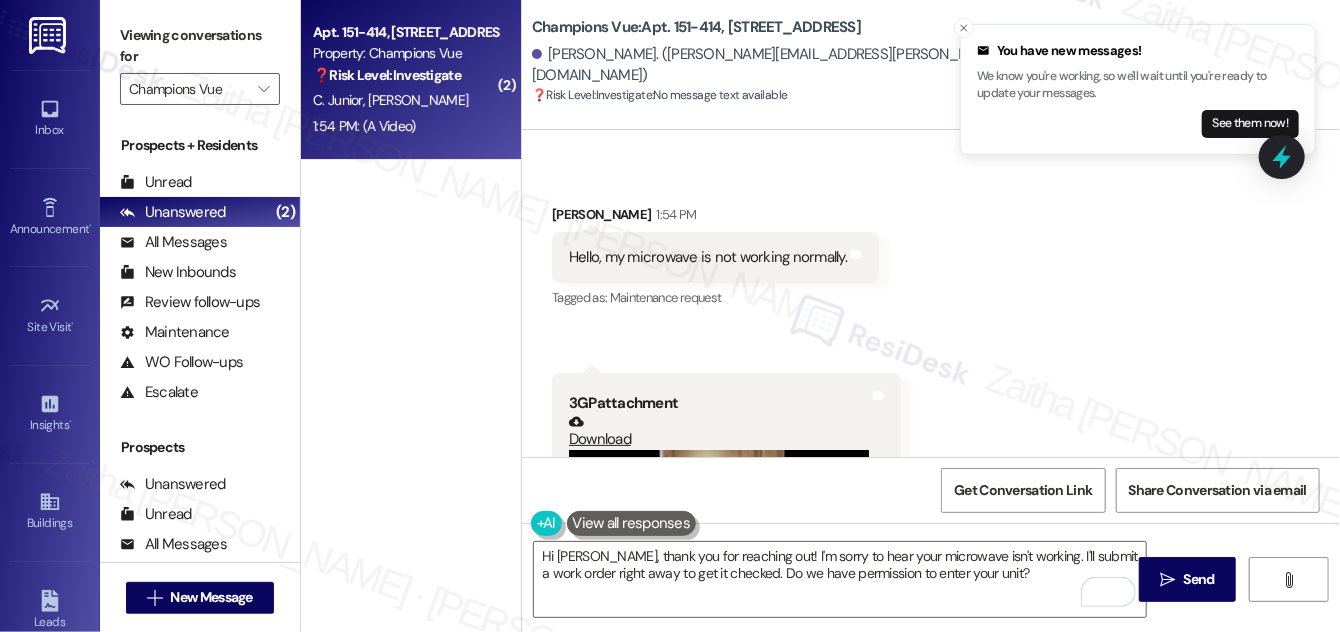 click on "Received via SMS [PERSON_NAME] 1:54 PM Hello, my microwave is not working normally. Tags and notes Tagged as:   Maintenance request Click to highlight conversations about Maintenance request Received via SMS 1:54 PM [PERSON_NAME][GEOGRAPHIC_DATA] 1:54 PM 3GP  attachment   Download   Tags and notes" at bounding box center [931, 432] 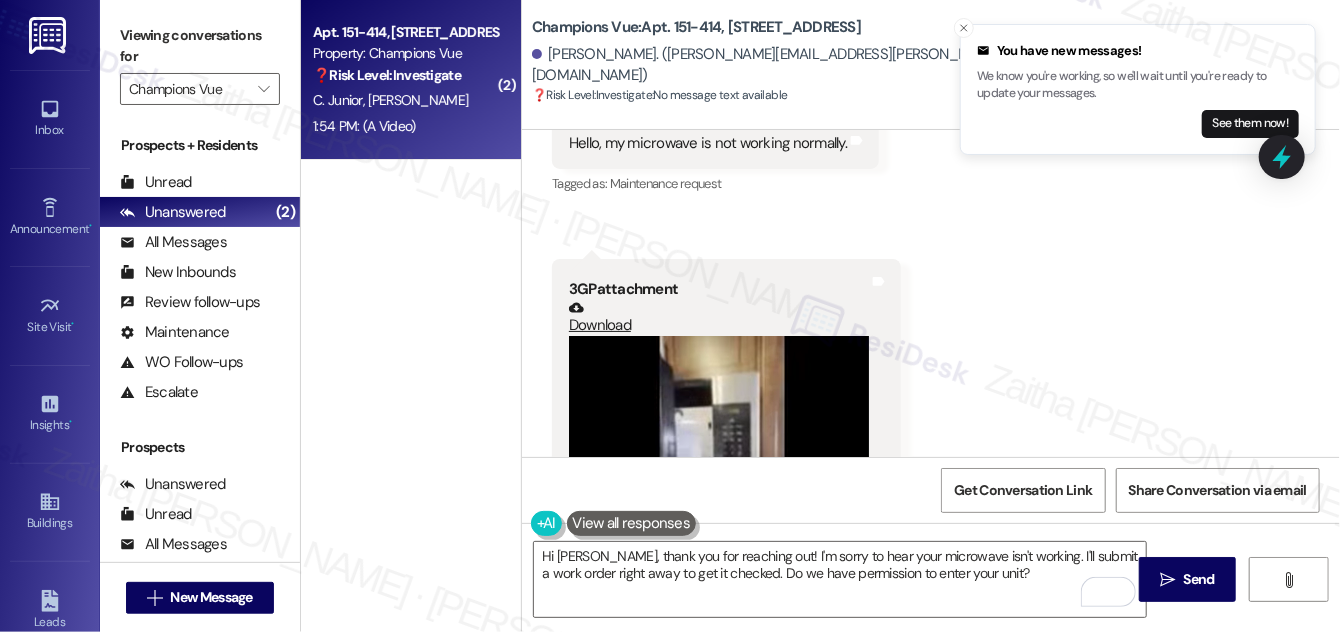scroll, scrollTop: 16539, scrollLeft: 0, axis: vertical 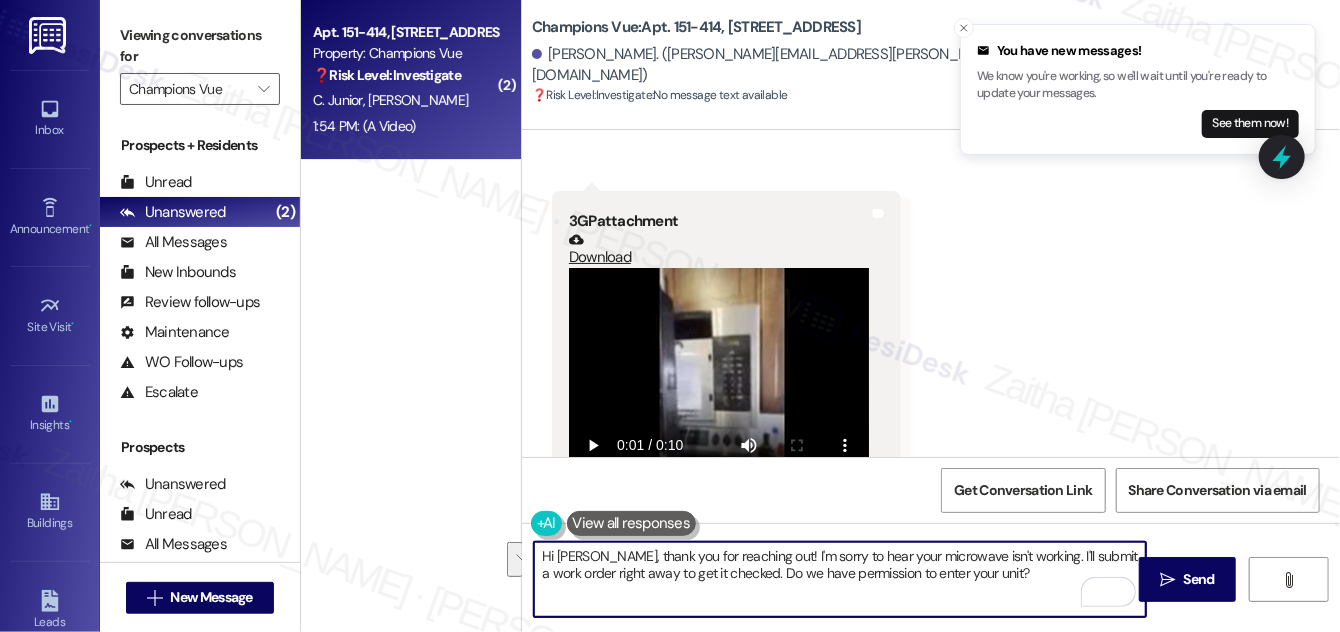 drag, startPoint x: 1021, startPoint y: 551, endPoint x: 1029, endPoint y: 579, distance: 29.12044 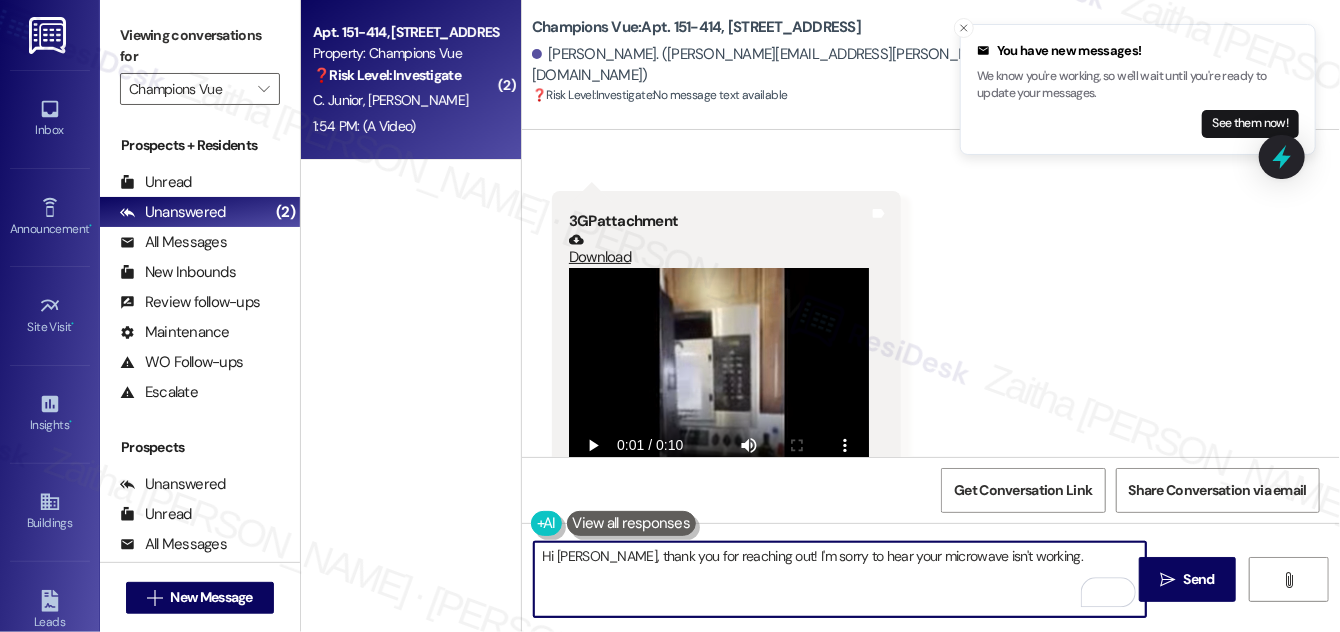 type on "Hi [PERSON_NAME], thank you for reaching out! I'm sorry to hear your microwave isn't working." 